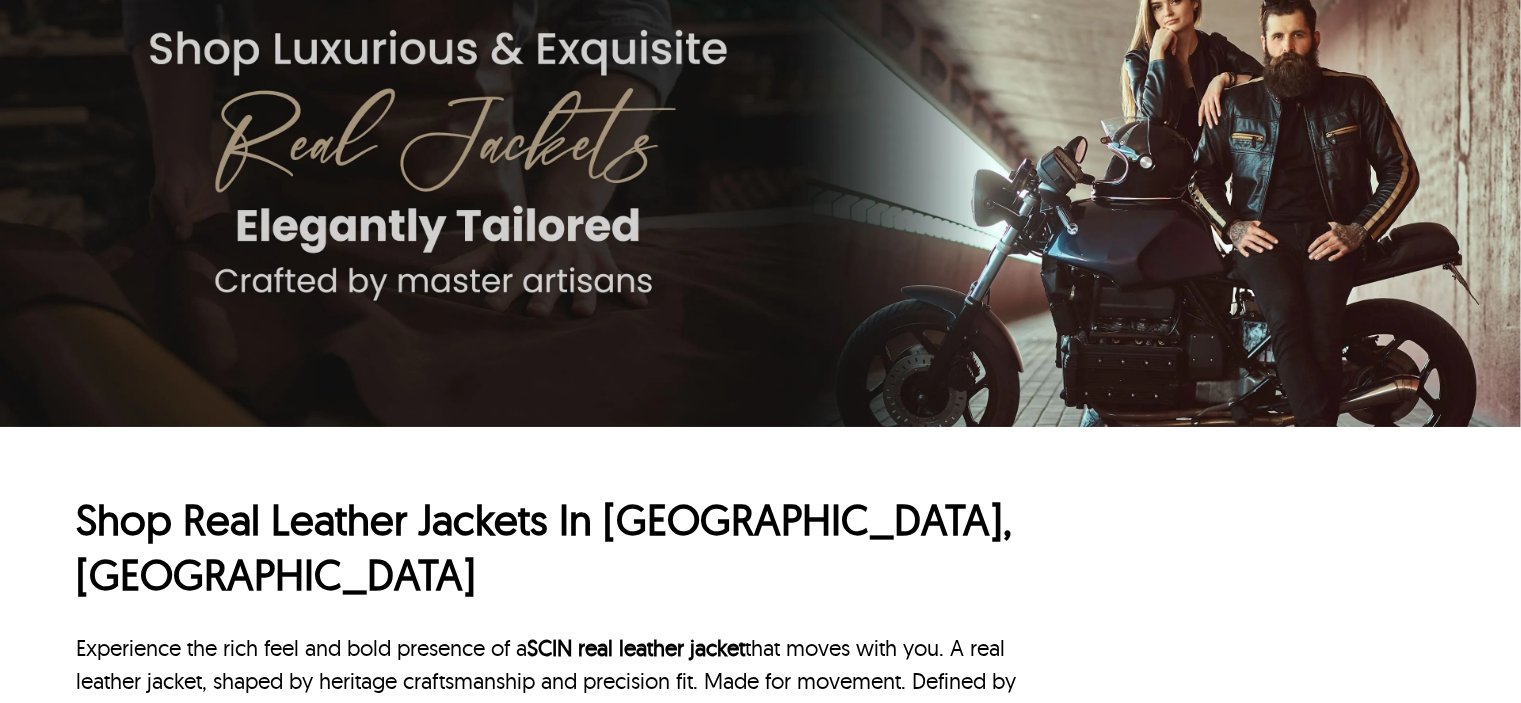scroll, scrollTop: 0, scrollLeft: 0, axis: both 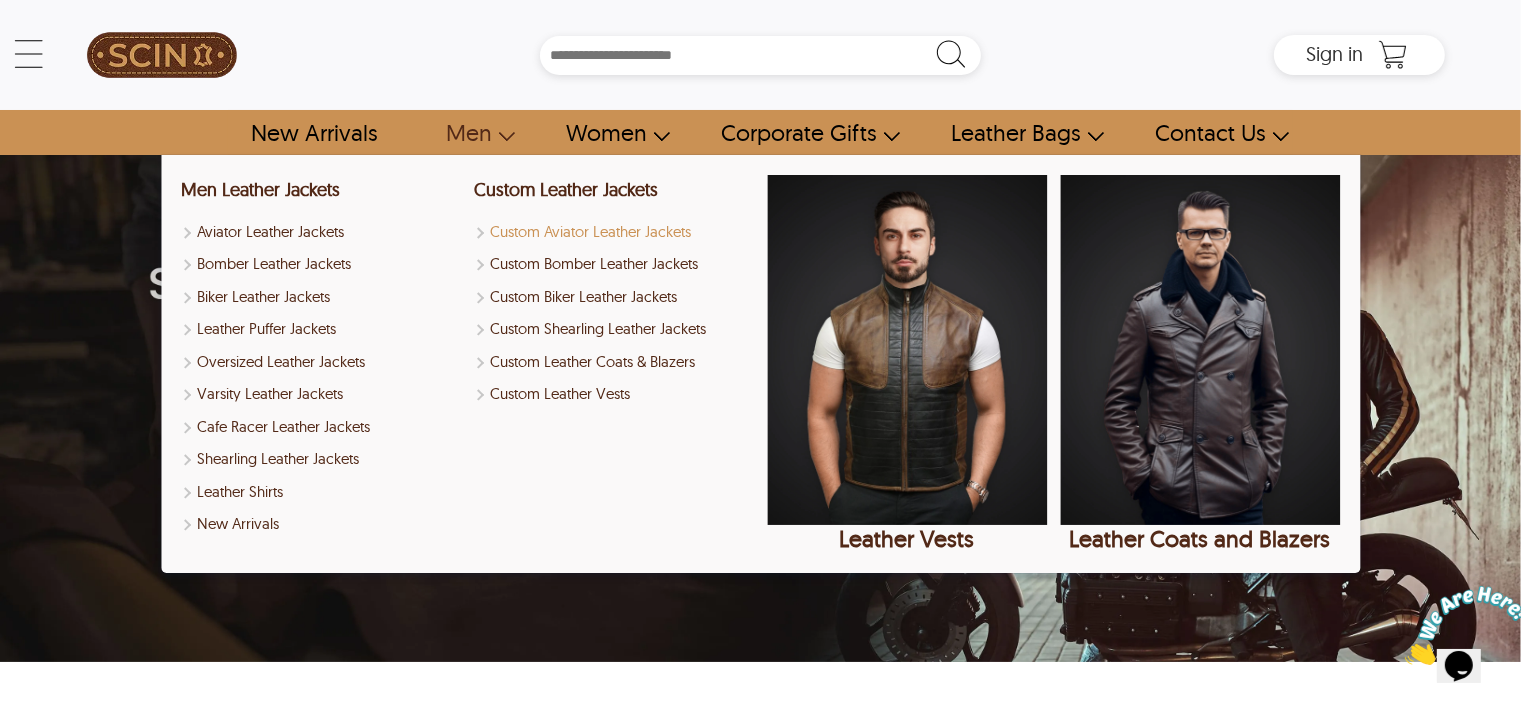 click on "Custom Aviator Leather Jackets" at bounding box center [614, 232] 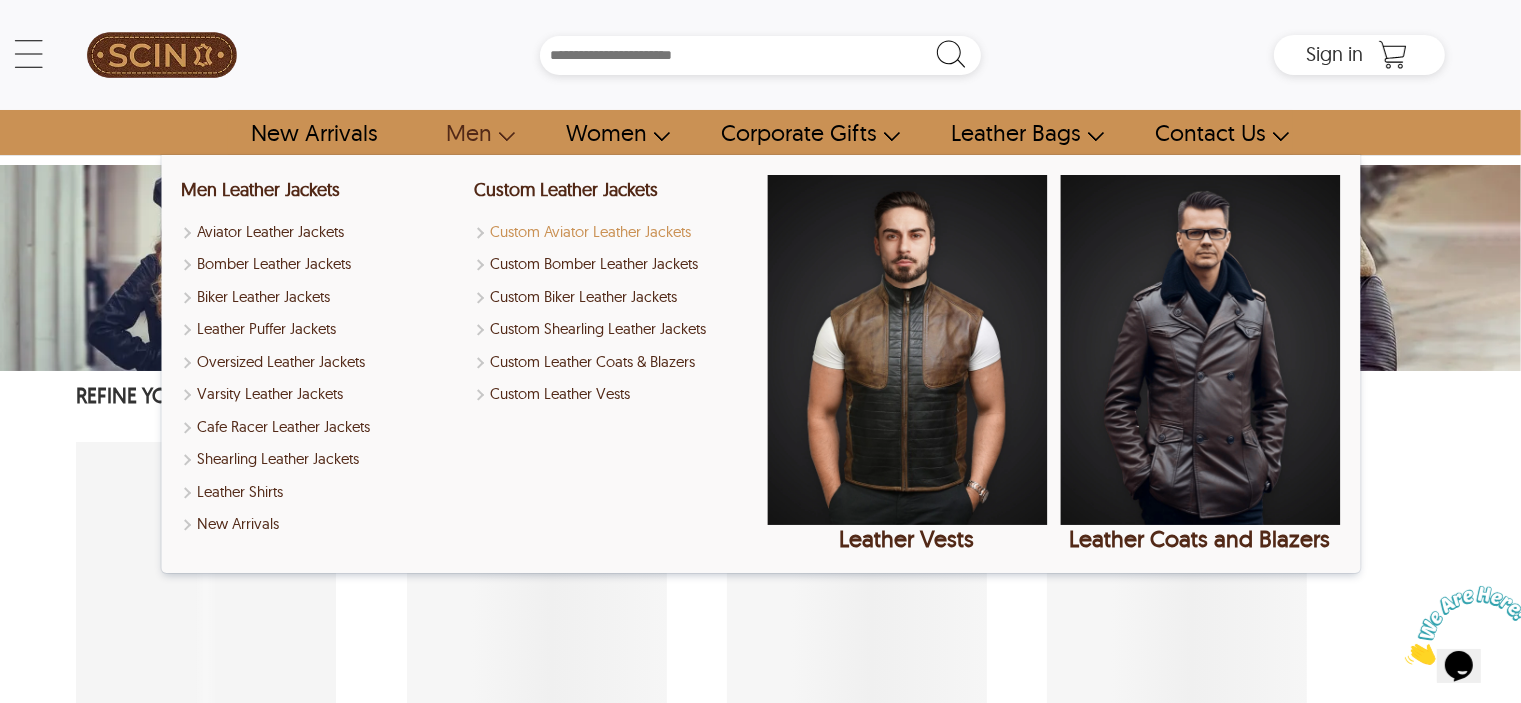 select on "********" 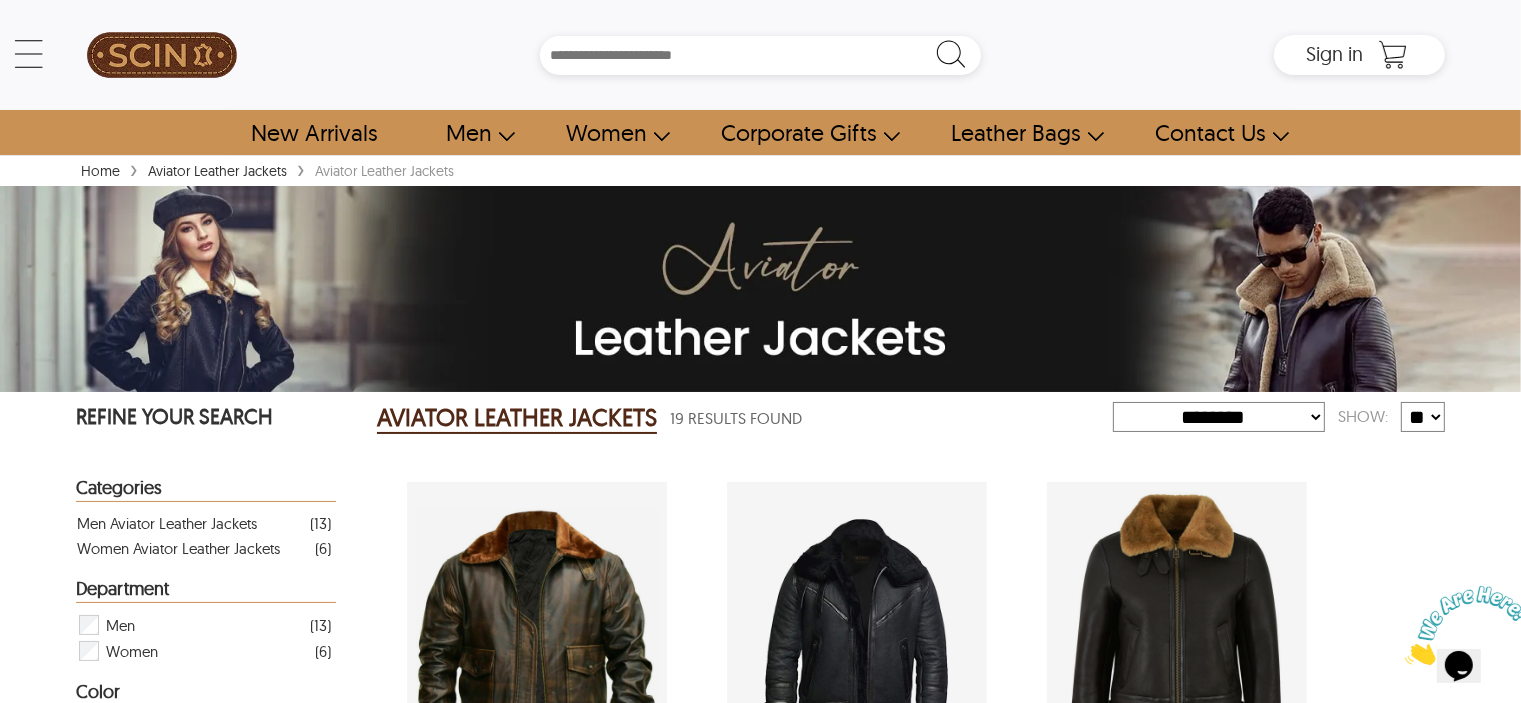 click on "Men's G1 Aviator A2 Bomber Leather Jacket   ★ ★ ★ ★ ★ 5.0 (8 reviews ) 50% OFF $539.00   $269.50 Men's  Black RAF Aviator Bomber Jacket by SCIN   ★ ★ ★ ★ ★ 4.3 (7 reviews ) 48% OFF $592.24   $307.96 Women's RAF B3 Flying Bomber Aviator Leather Jacket   ★ ★ ★ ★ ★ 4.8 (5 reviews ) 50% OFF $543.84   $271.92 [PERSON_NAME] Aviator Leather Jacket   ★ ★ ★ ★ ★ 4.3 (6 reviews ) 47% OFF $534.16   $283.10 Women's B3 Flying Bomber Leather Jacket    ★ ★ ★ ★ ★ 4.2 (5 reviews ) 48% OFF $553.52   $287.83 Women's B3 Bomber Shearling Leather Jacket   ★ ★ ★ ★ ★ 4.4 (9 reviews ) 50% OFF $650.32   $325.16 Men's RAF Aviator Pilot Flying B3 Bomber Leather Jacket   ★ ★ ★ ★ ★ 5.0 (4 reviews ) 48% OFF $539.00   $280.28 Women's Black Aviator Biker Jacket by SCIN   ★ ★ ★ ★ ★ 4.3 (3 reviews ) 49% OFF $543.84   $277.36 [PERSON_NAME] Long Leather Jacket   48% OFF $630.96   $328.10 Men's Airforce RAF B3 Aviator Leather Jacket   ★ ★ ★ ★ ★ 4.7 (3 reviews )" at bounding box center (911, 2205) 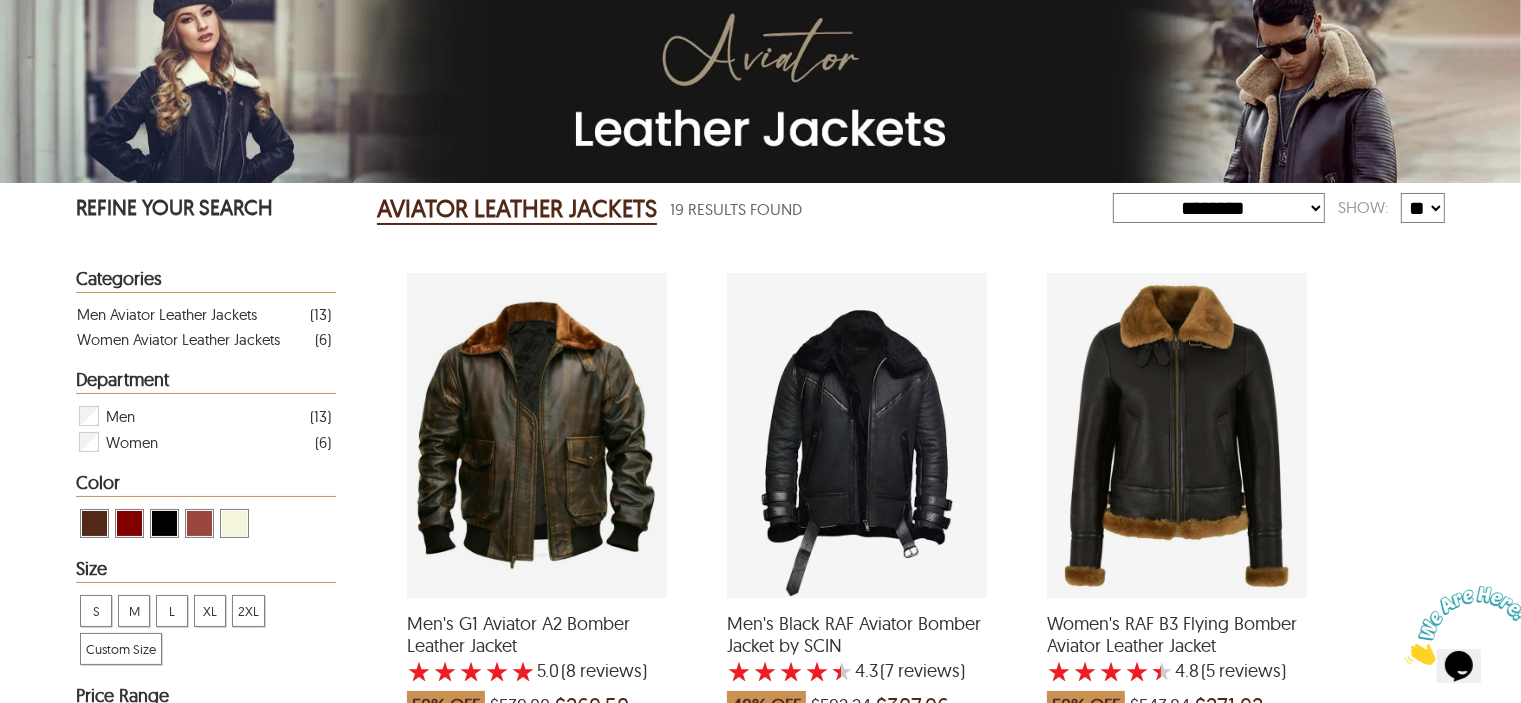 scroll, scrollTop: 198, scrollLeft: 0, axis: vertical 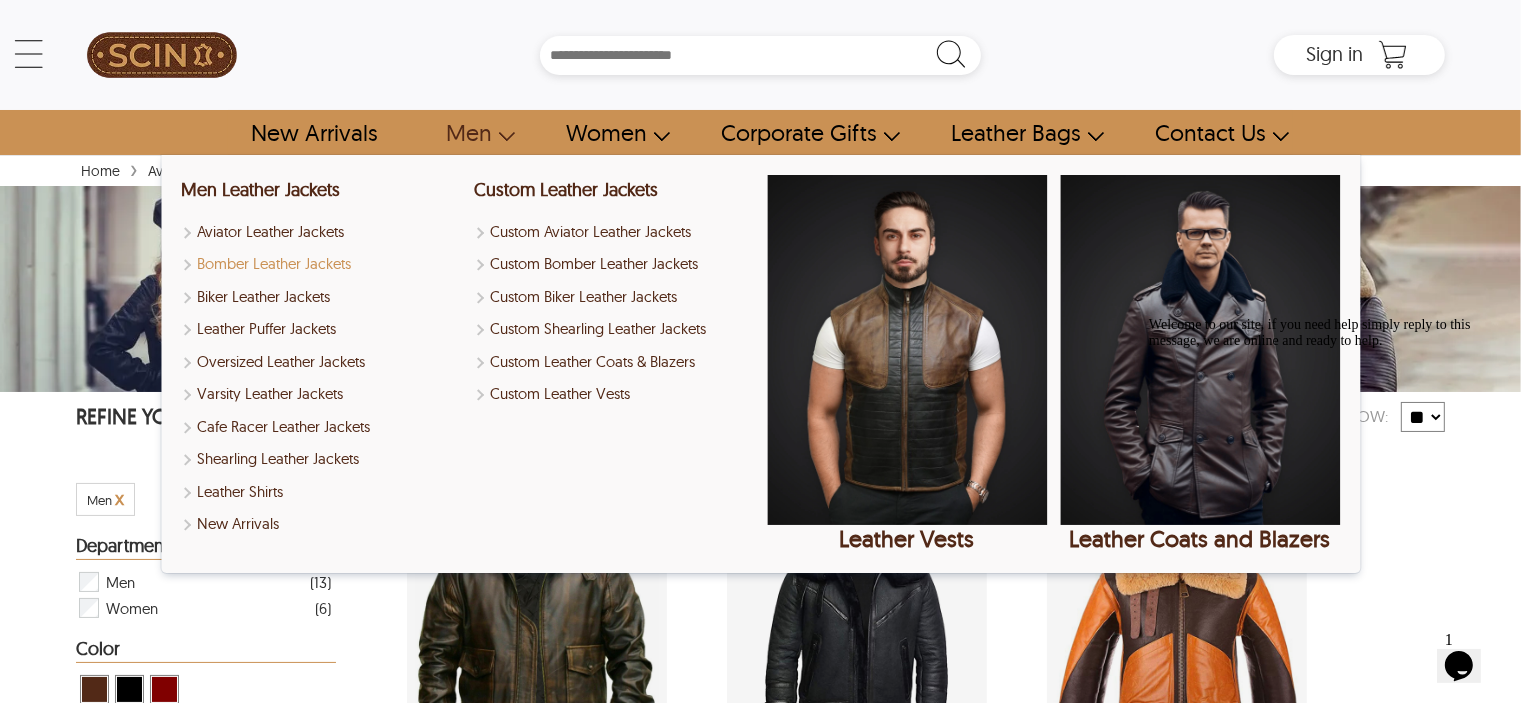 click on "Bomber Leather Jackets" at bounding box center [321, 264] 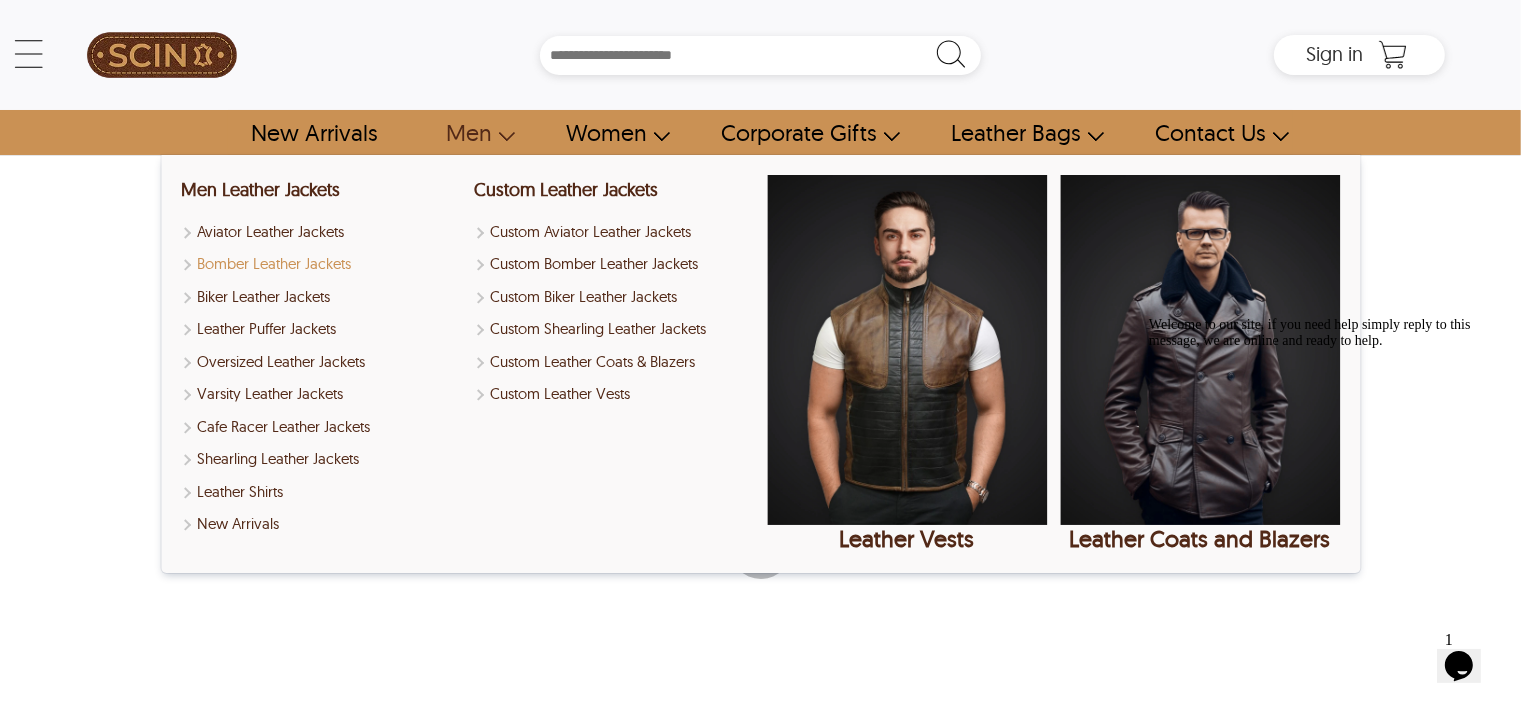 select on "********" 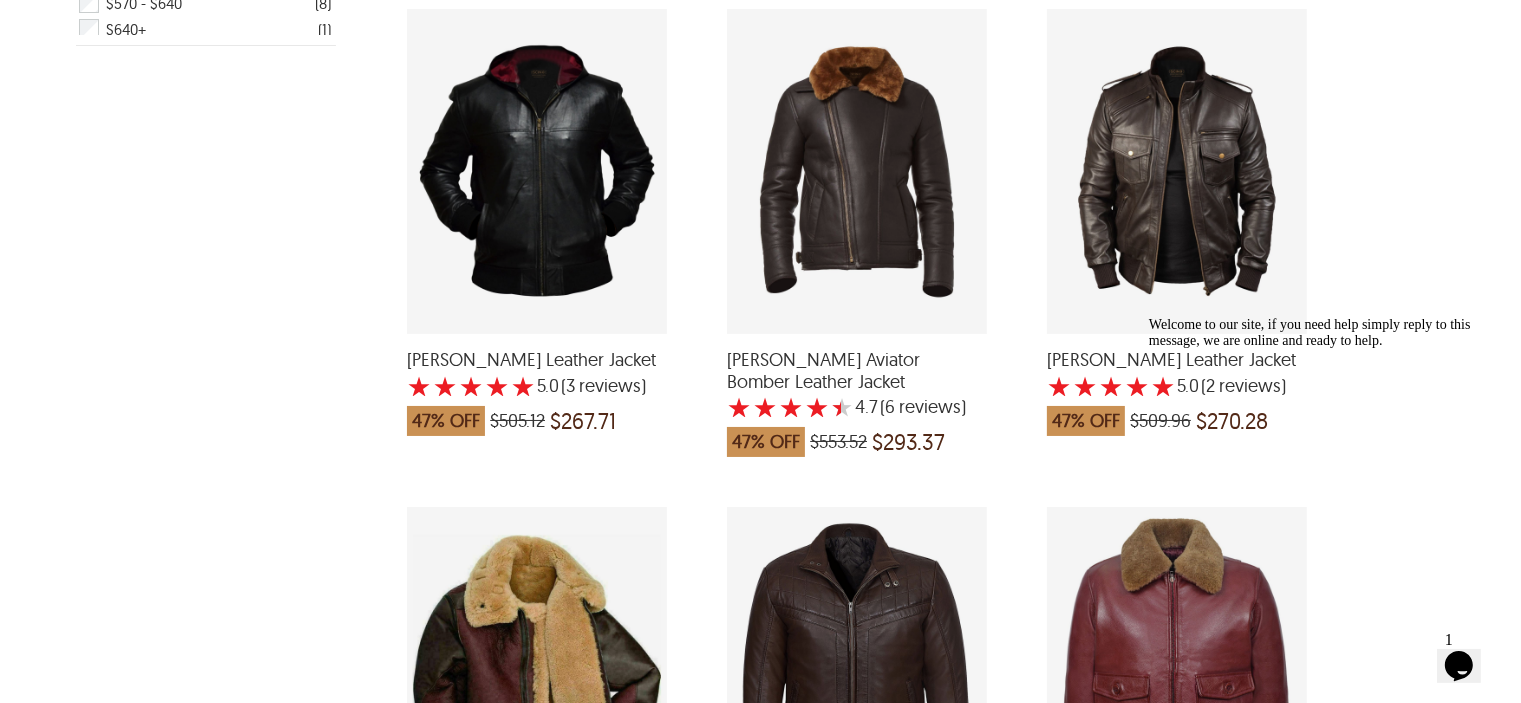 scroll, scrollTop: 972, scrollLeft: 0, axis: vertical 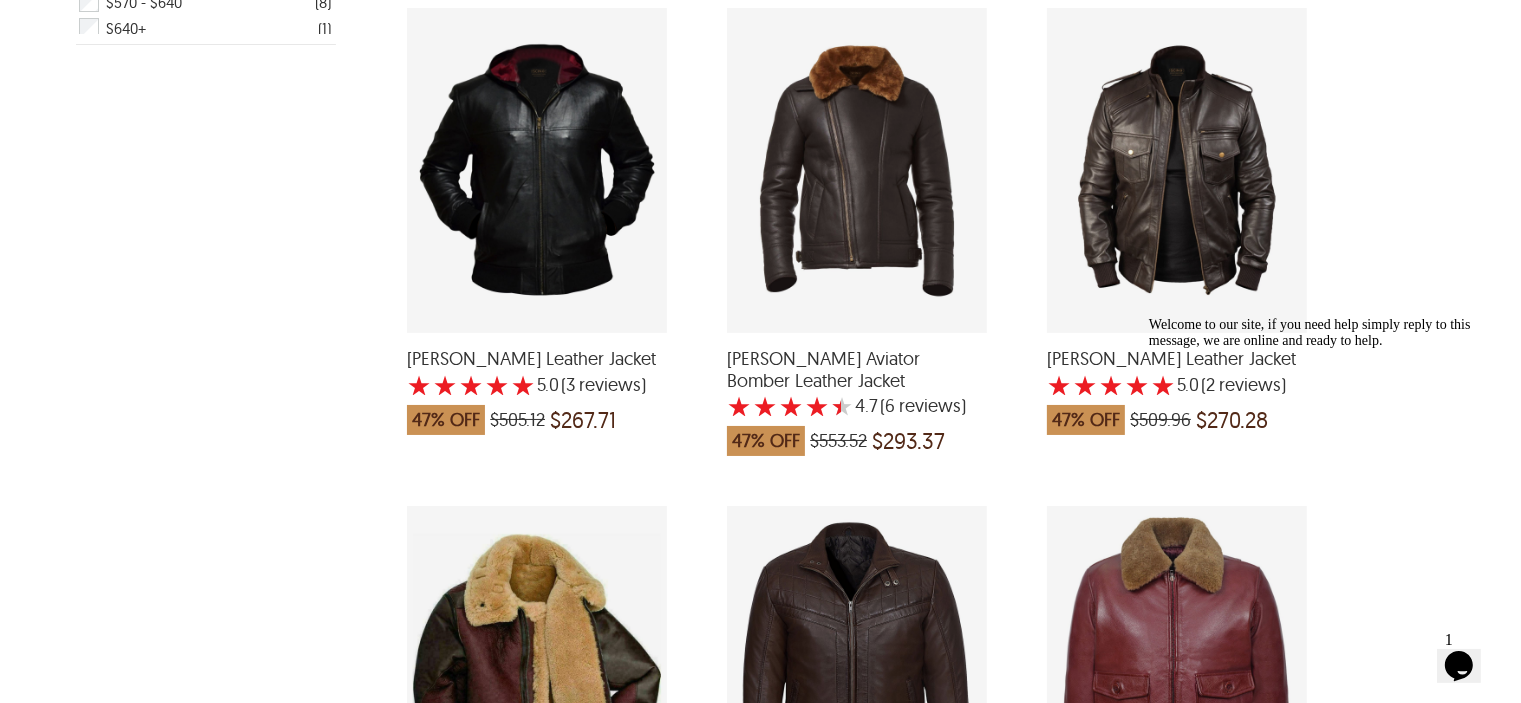 click at bounding box center (1177, 170) 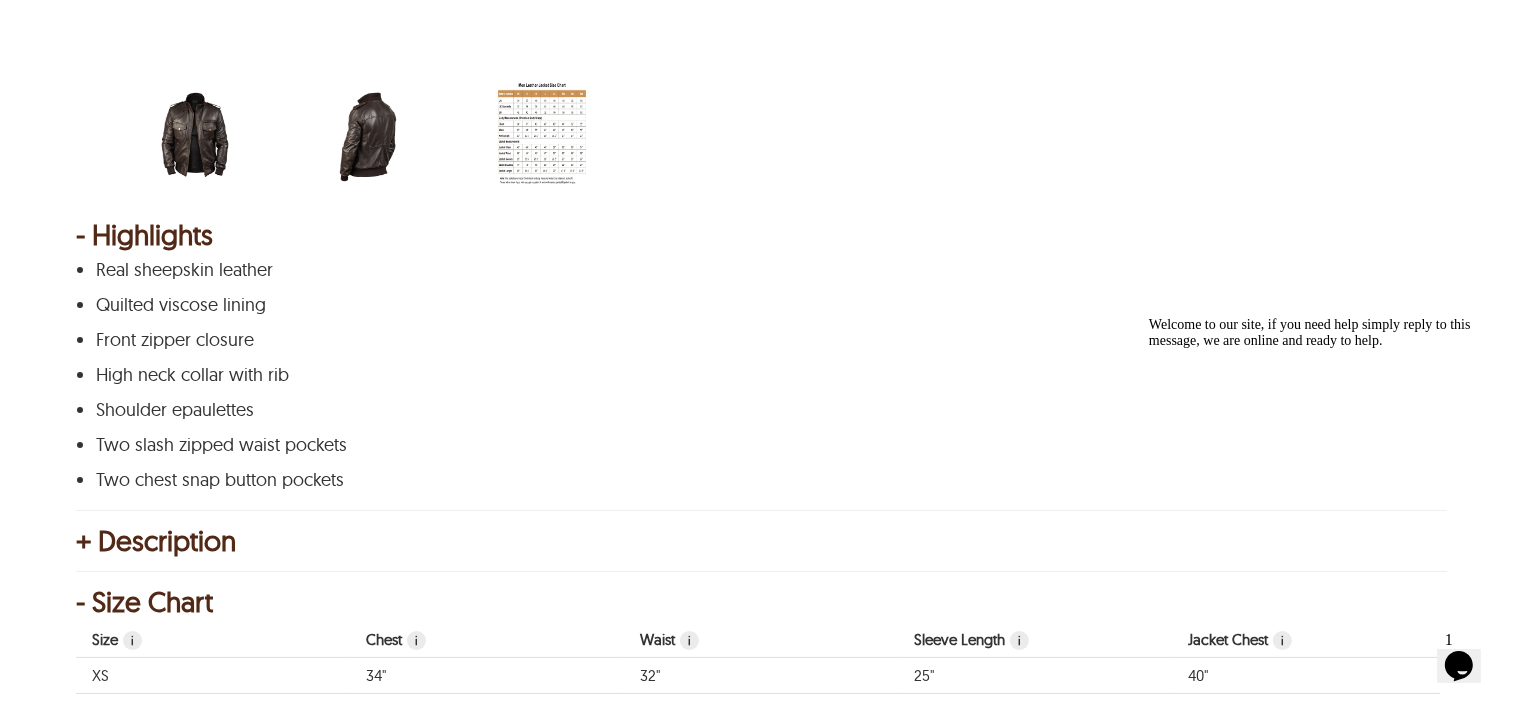 scroll, scrollTop: 925, scrollLeft: 0, axis: vertical 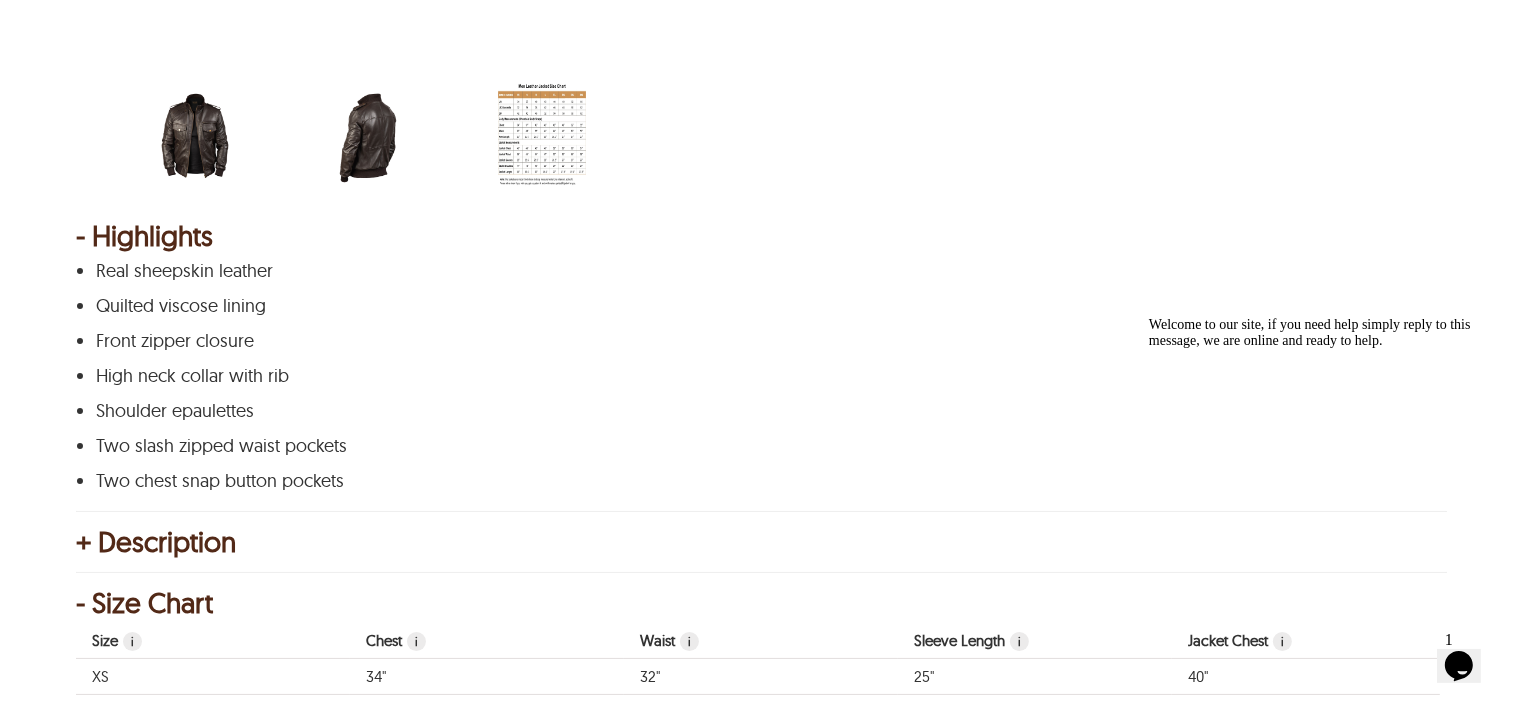 click on "+ Description" at bounding box center [760, 542] 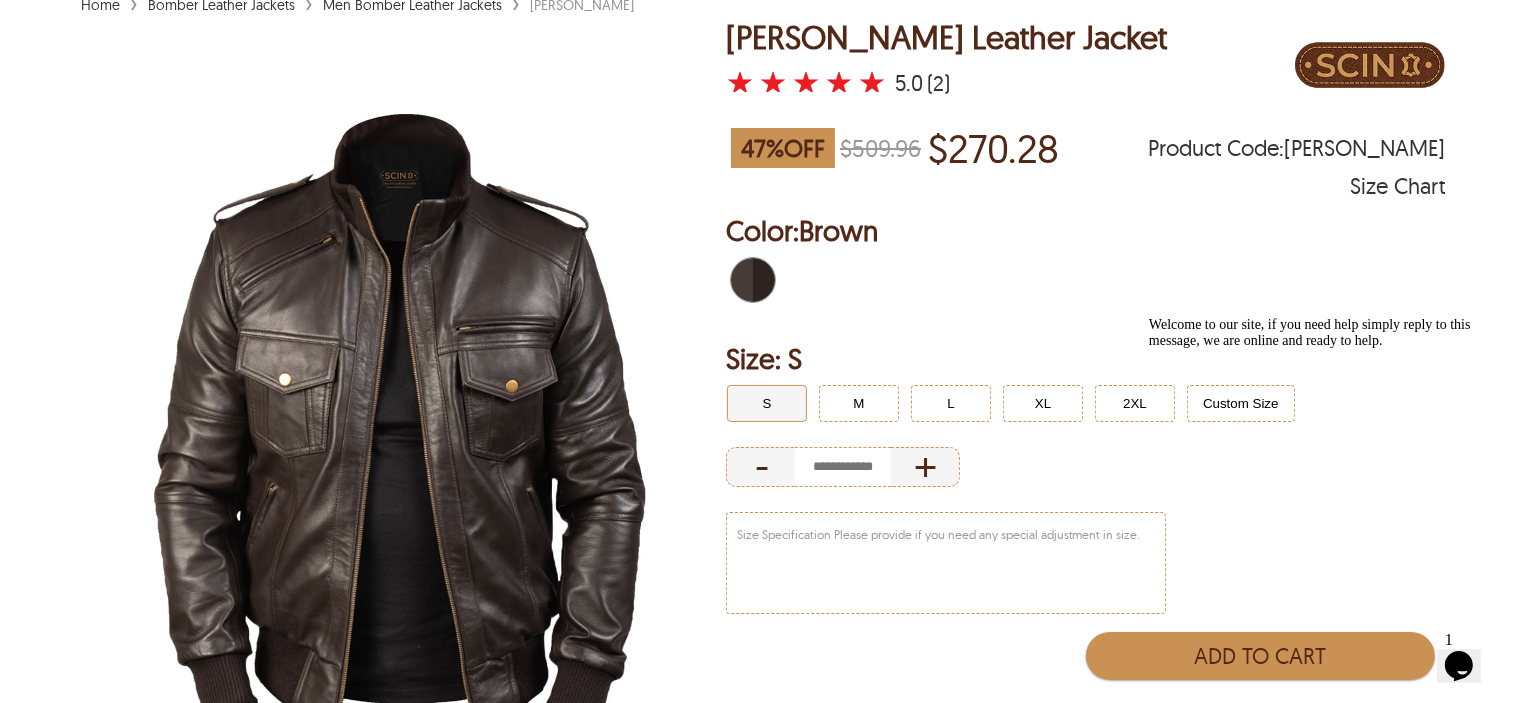 scroll, scrollTop: 0, scrollLeft: 0, axis: both 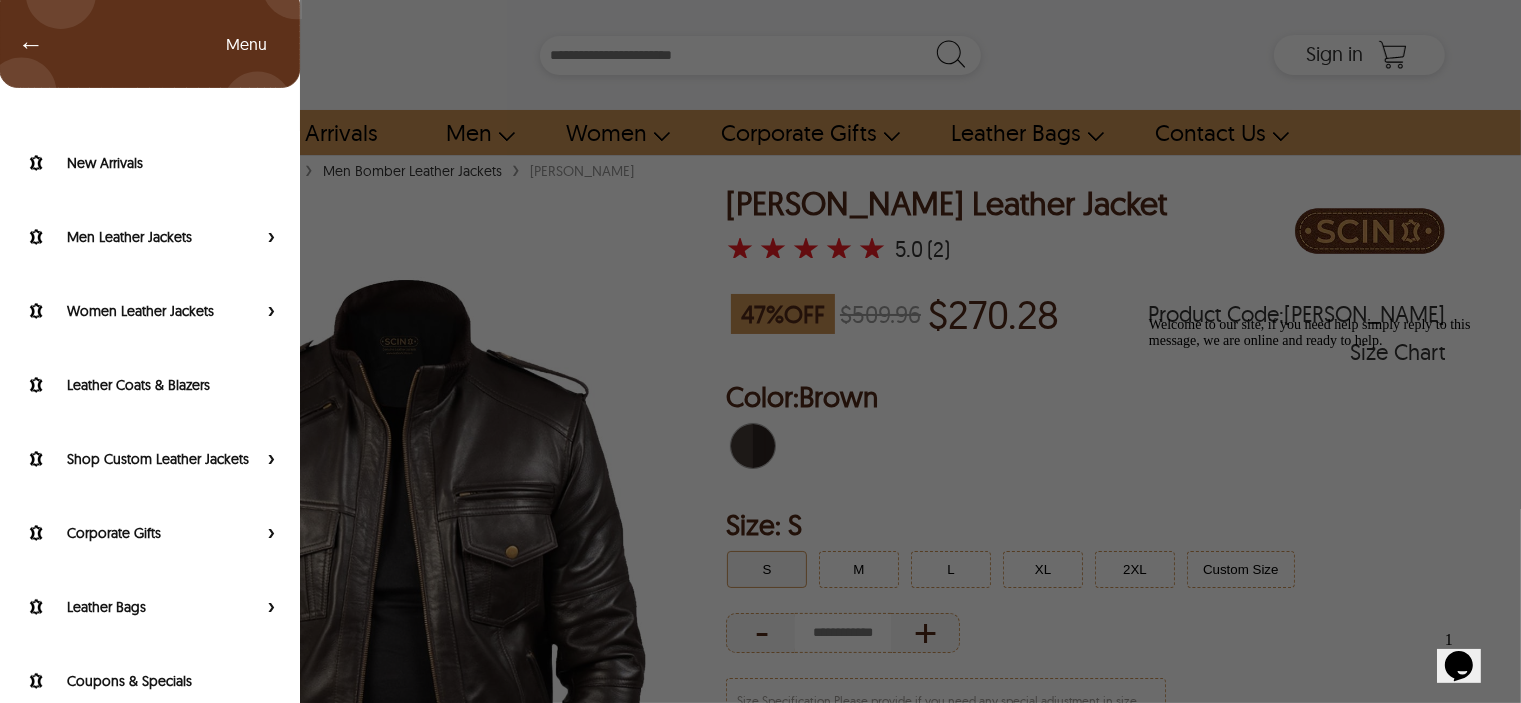 click on "← Menu New Arrivals Men Leather Jackets Aviator Leather Jackets Bomber Leather Jackets Biker Leather Jackets Cafe Racer Leather Jackets Leather Puffer Jackets Varsity Leather Jackets Oversized Leather Jackets Shearling Leather Jackets Leather Vests Leather Shirts Women Leather Jackets Aviator Leather Jackets Bomber Leather Jackets Biker Leather Jackets Cafe Racer Leather Jackets Leather Puffer Jackets Varsity Leather Jackets Oversized Leather Jackets Shearling Leather Jackets Leather Vests Leather Shirts Leather Coats & Blazers Shop Custom Leather Jackets Custom Aviator Leather Jackets Custom Bomber Leather Jackets Custom Biker Leather Jackets Custom Shearling Leather Jackets Custom Leather Coats & Blazers Custom Leather Vests Corporate Gifts  Leather Wallets Leather Portfolios Leather Passport Holders Leather Bags Leather Backpacks Leather Handbags Leather Duffle Bags Leather Crossbody Bags Leather Toiletry Bags Coupons & Specials SCIN Brand  About Us  SCIN Affiliate Program SCIN Reseller Program  Help" at bounding box center (760, 55) 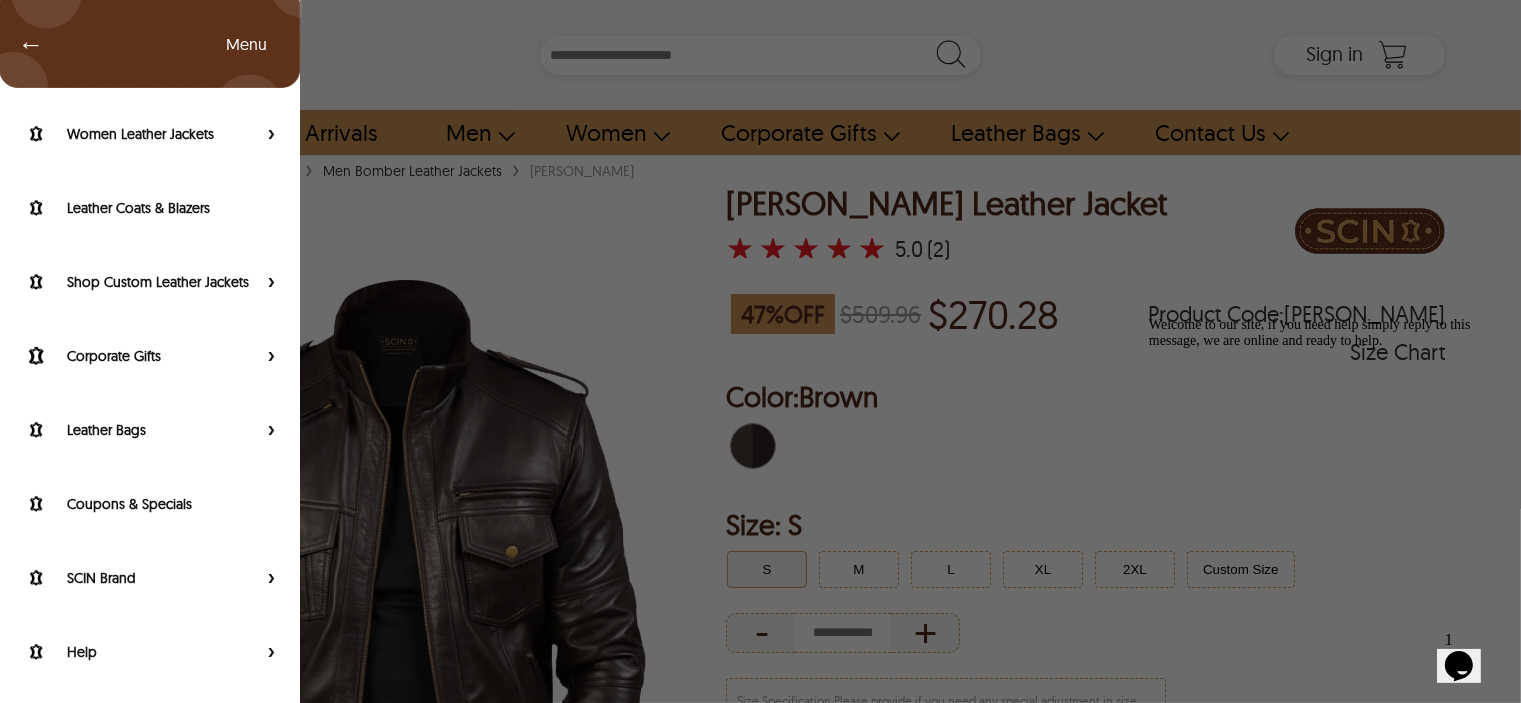scroll, scrollTop: 0, scrollLeft: 0, axis: both 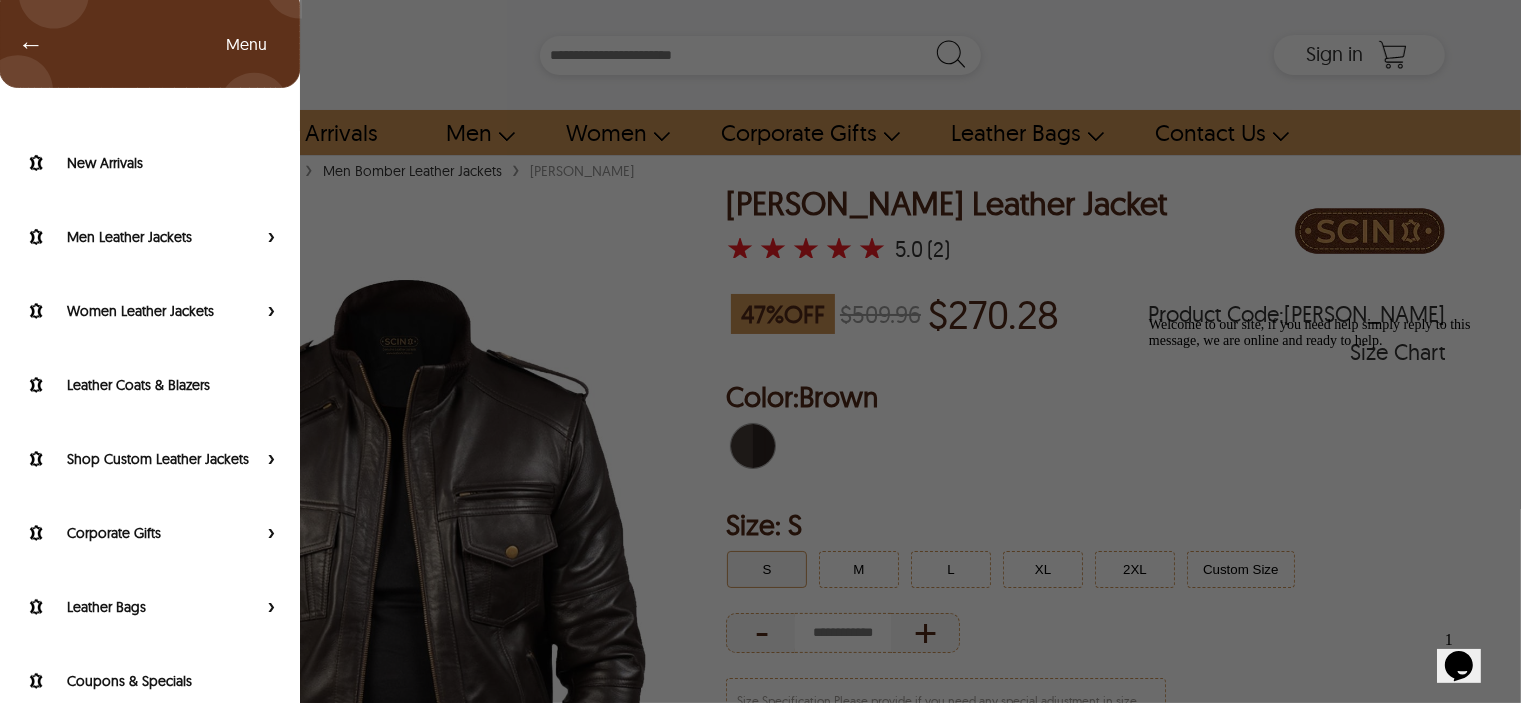 click on "← Menu New Arrivals Men Leather Jackets Aviator Leather Jackets Bomber Leather Jackets Biker Leather Jackets Cafe Racer Leather Jackets Leather Puffer Jackets Varsity Leather Jackets Oversized Leather Jackets Shearling Leather Jackets Leather Vests Leather Shirts Women Leather Jackets Aviator Leather Jackets Bomber Leather Jackets Biker Leather Jackets Cafe Racer Leather Jackets Leather Puffer Jackets Varsity Leather Jackets Oversized Leather Jackets Shearling Leather Jackets Leather Vests Leather Shirts Leather Coats & Blazers Shop Custom Leather Jackets Custom Aviator Leather Jackets Custom Bomber Leather Jackets Custom Biker Leather Jackets Custom Shearling Leather Jackets Custom Leather Coats & Blazers Custom Leather Vests Corporate Gifts  Leather Wallets Leather Portfolios Leather Passport Holders Leather Bags Leather Backpacks Leather Handbags Leather Duffle Bags Leather Crossbody Bags Leather Toiletry Bags Coupons & Specials SCIN Brand  About Us  SCIN Affiliate Program SCIN Reseller Program  Help" at bounding box center (760, 351) 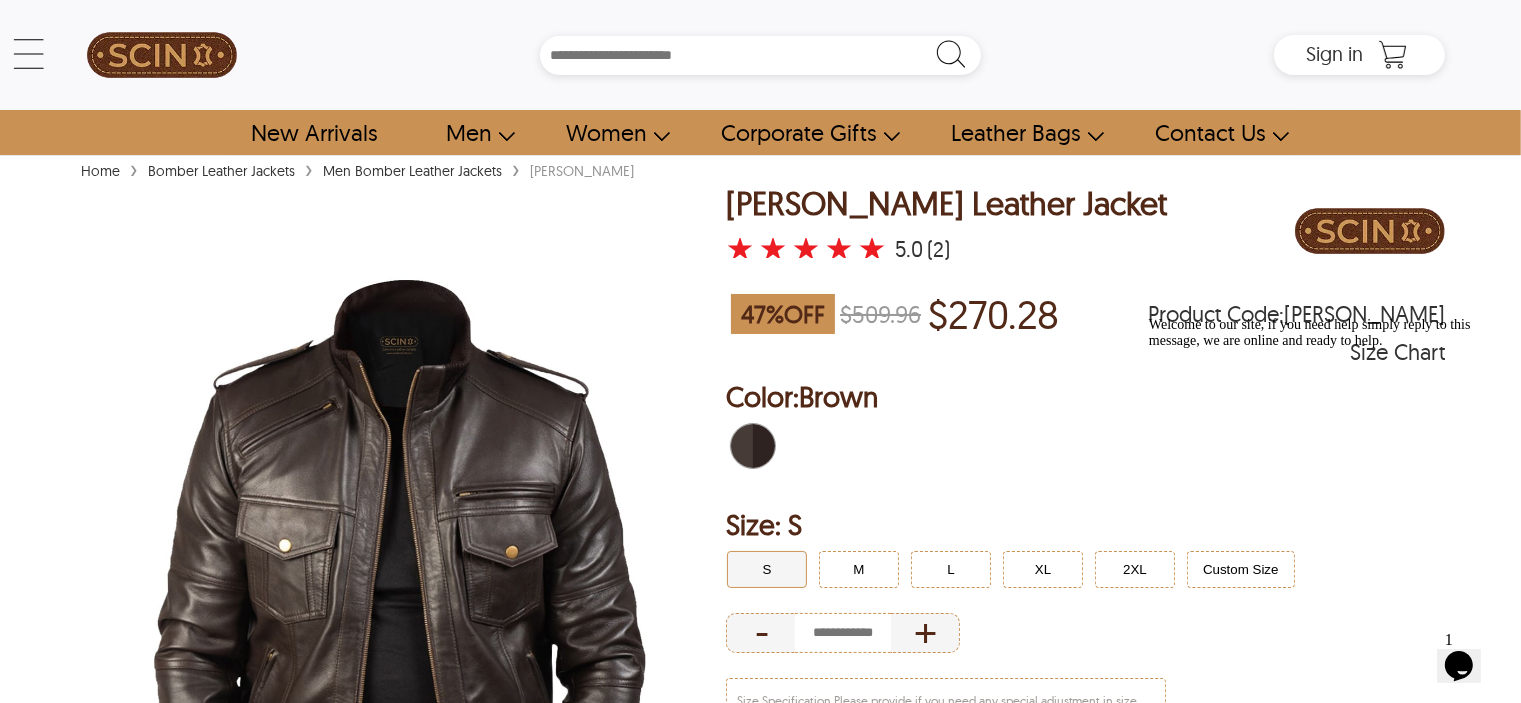 click at bounding box center (162, 55) 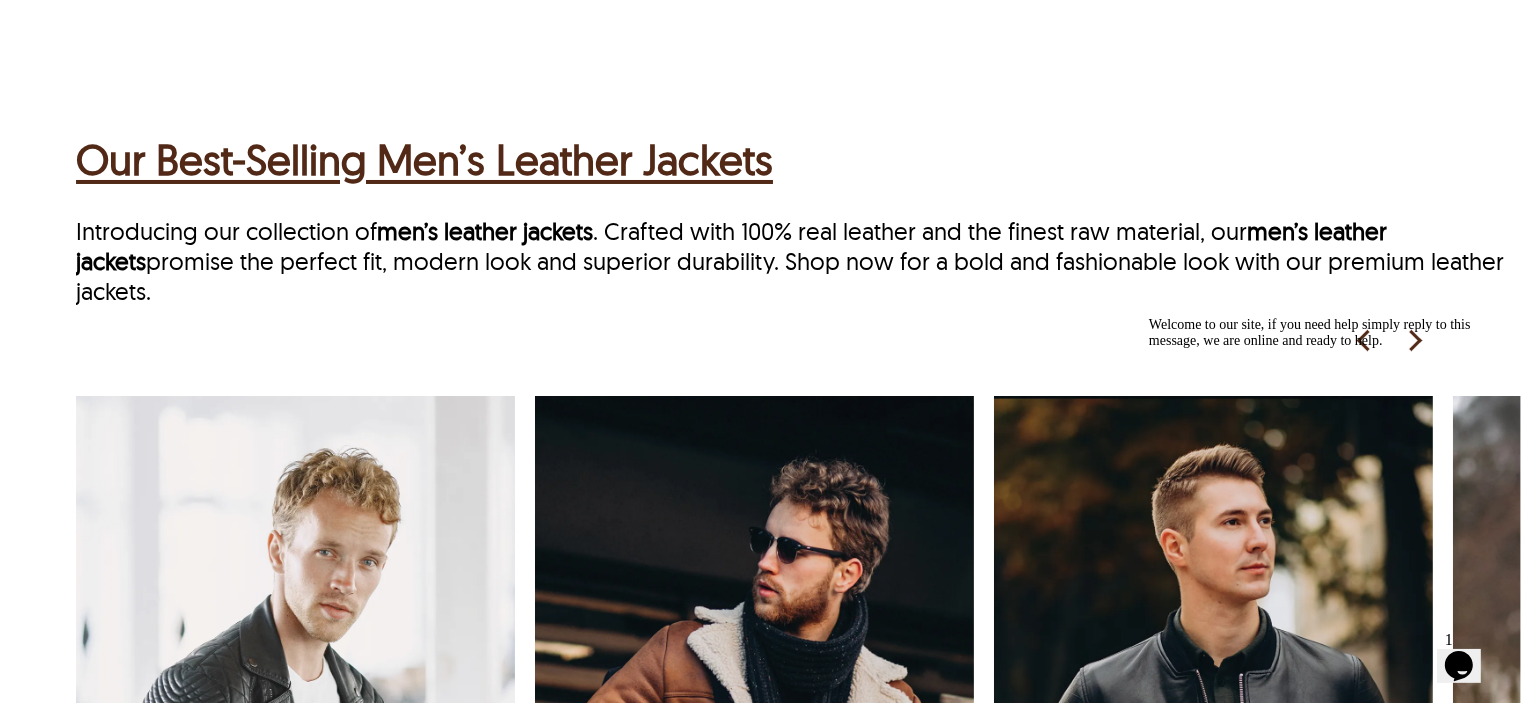 scroll, scrollTop: 2919, scrollLeft: 0, axis: vertical 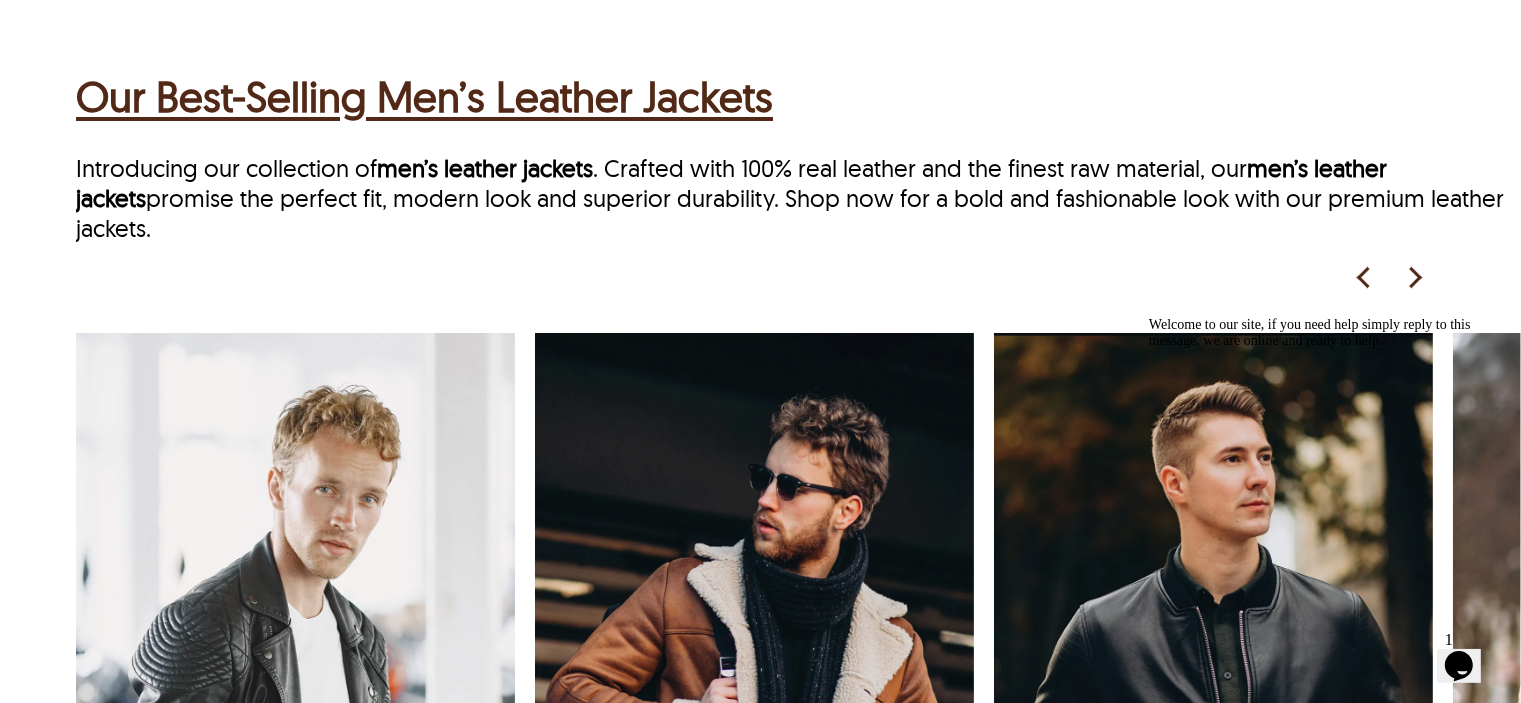 click on "Our Best-Selling Men’s Leather Jackets" at bounding box center [424, 96] 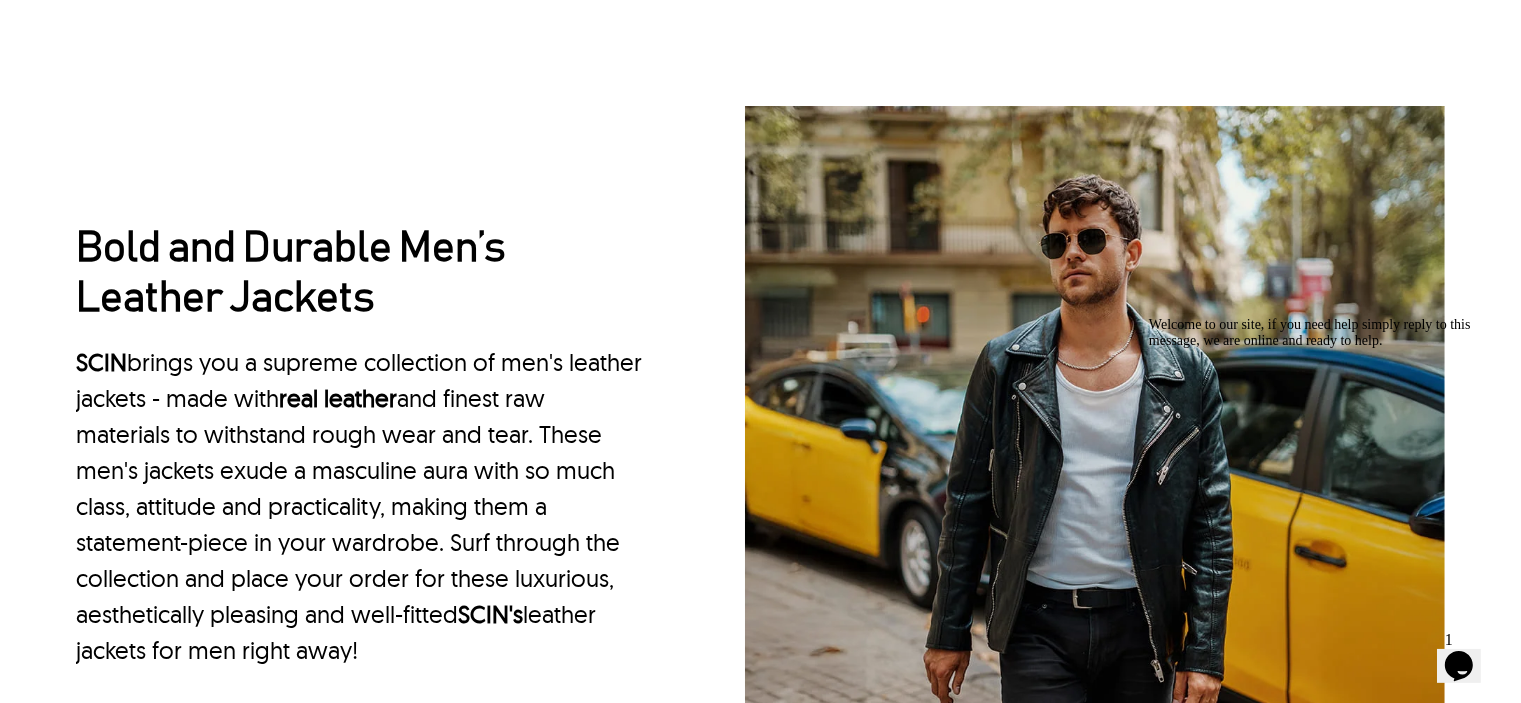 scroll, scrollTop: 2041, scrollLeft: 0, axis: vertical 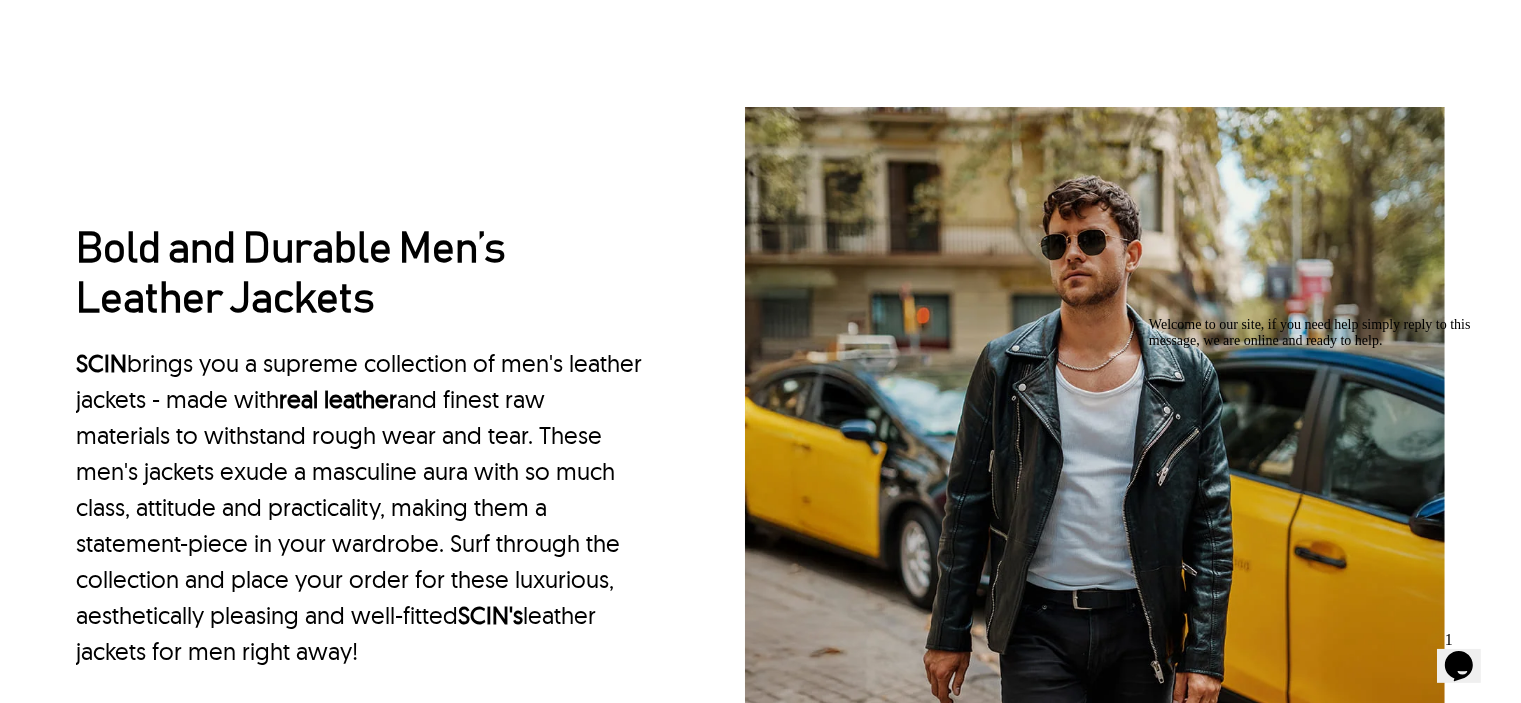 click on "View All Collection" at bounding box center [760, -510] 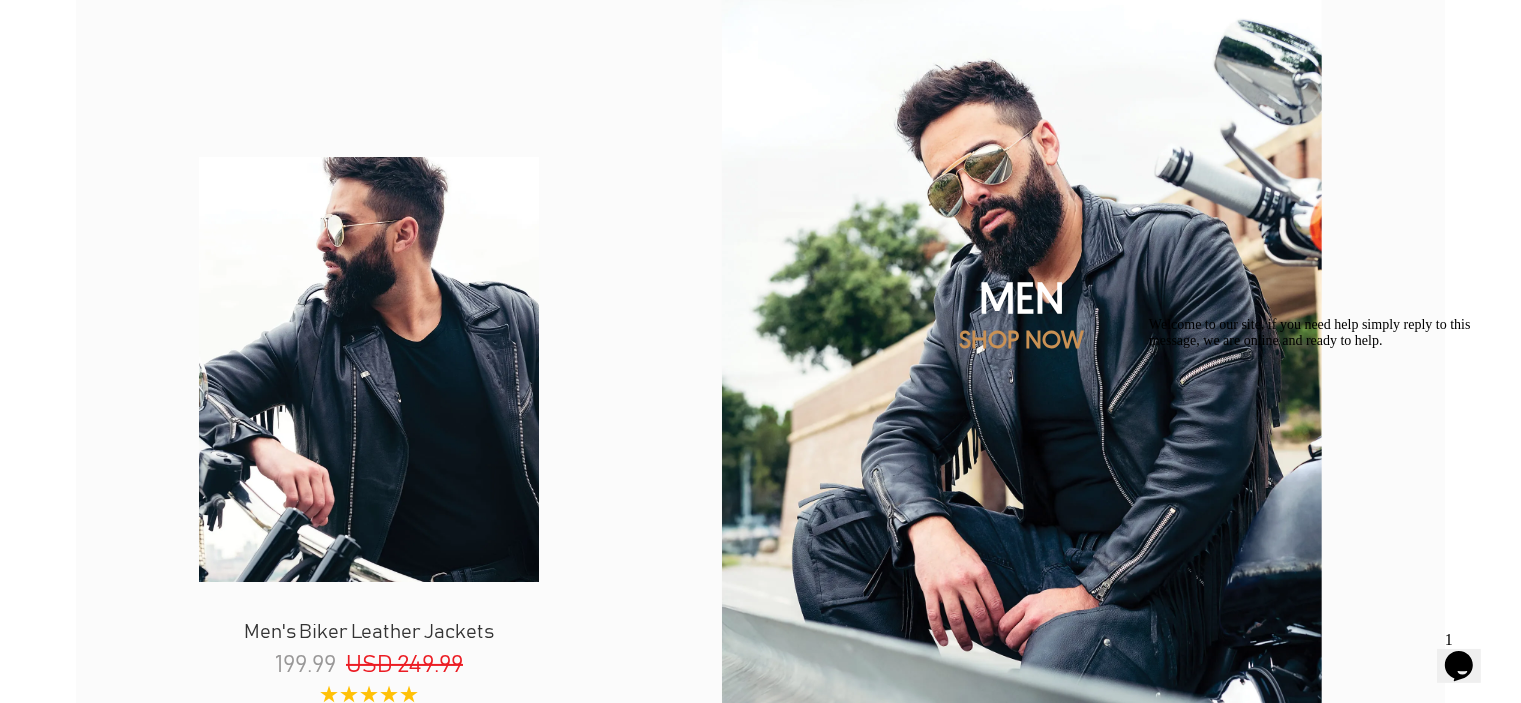 scroll, scrollTop: 2154, scrollLeft: 0, axis: vertical 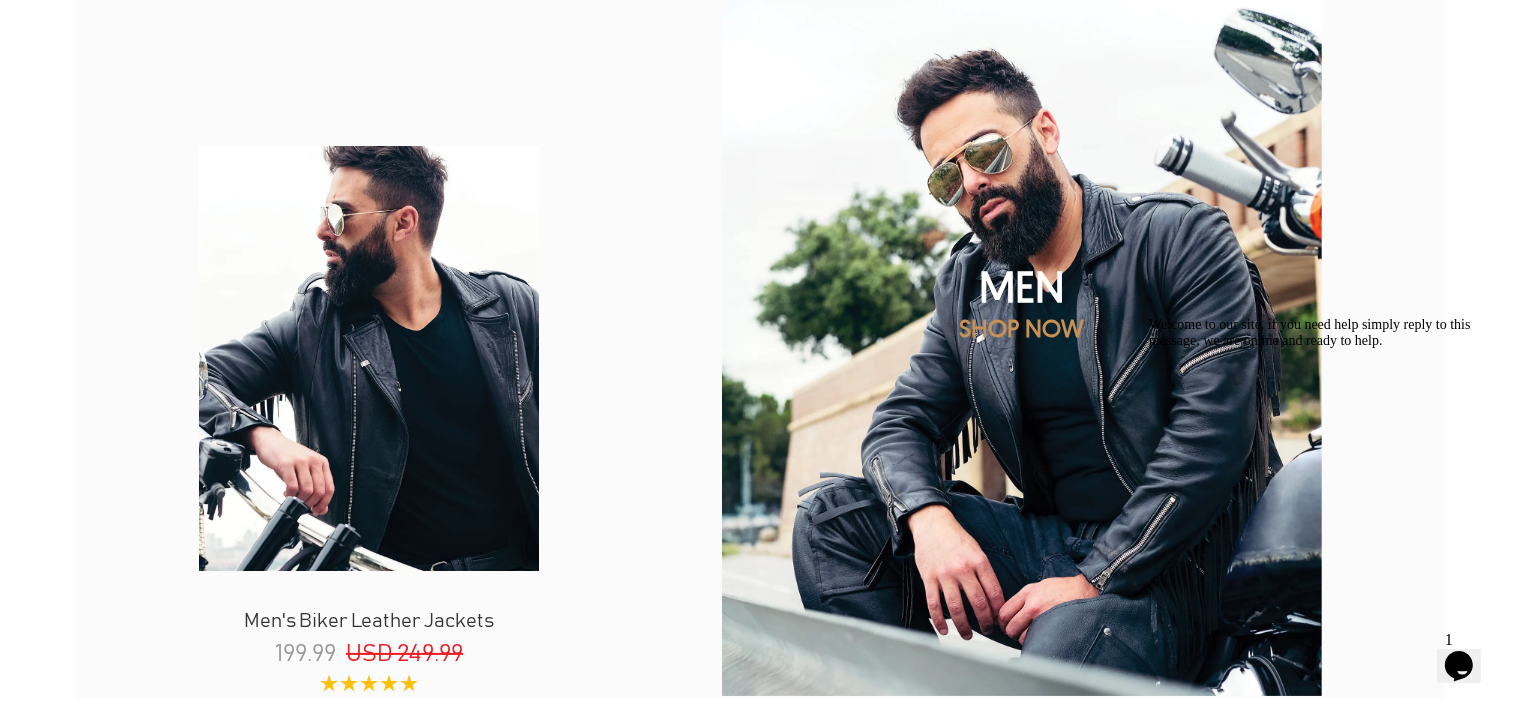 click on "MEN" at bounding box center (1022, 286) 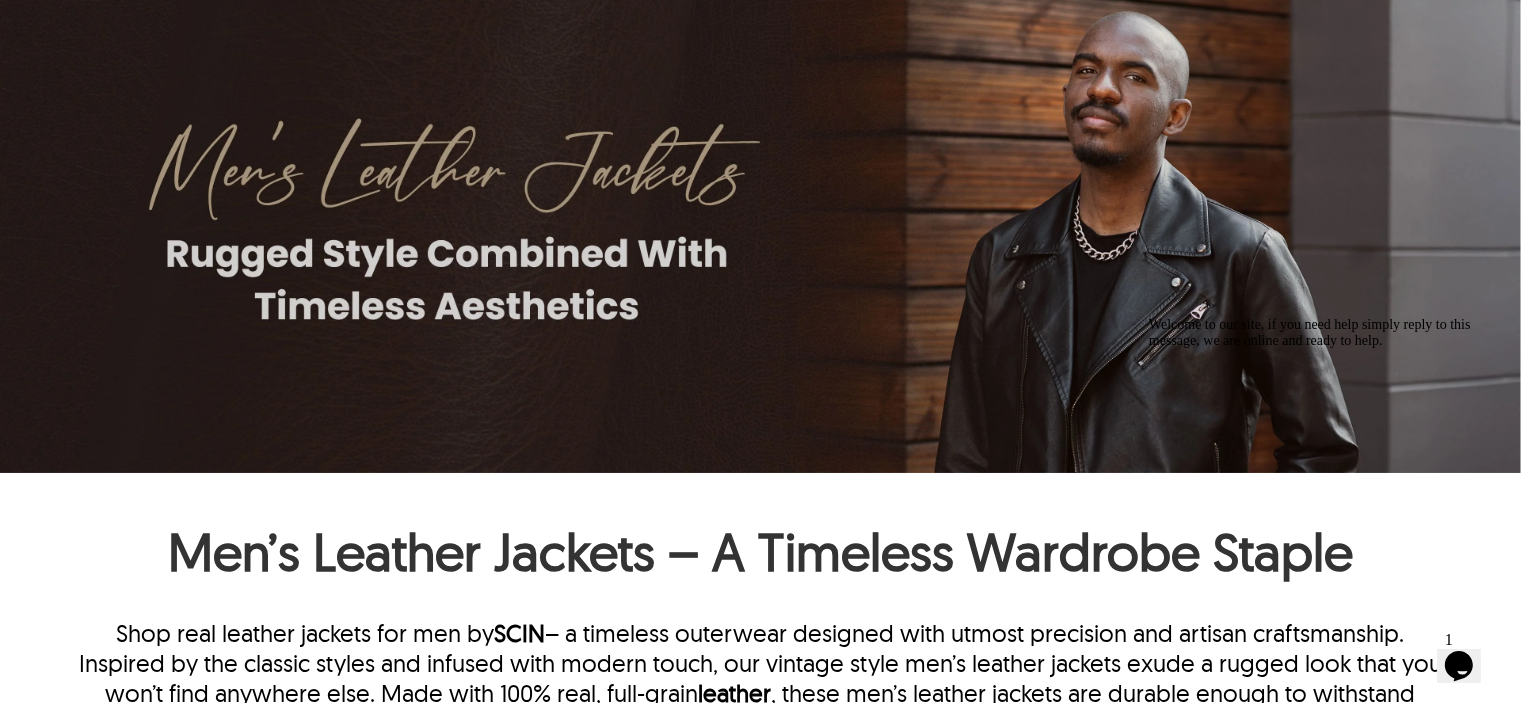 scroll, scrollTop: 0, scrollLeft: 0, axis: both 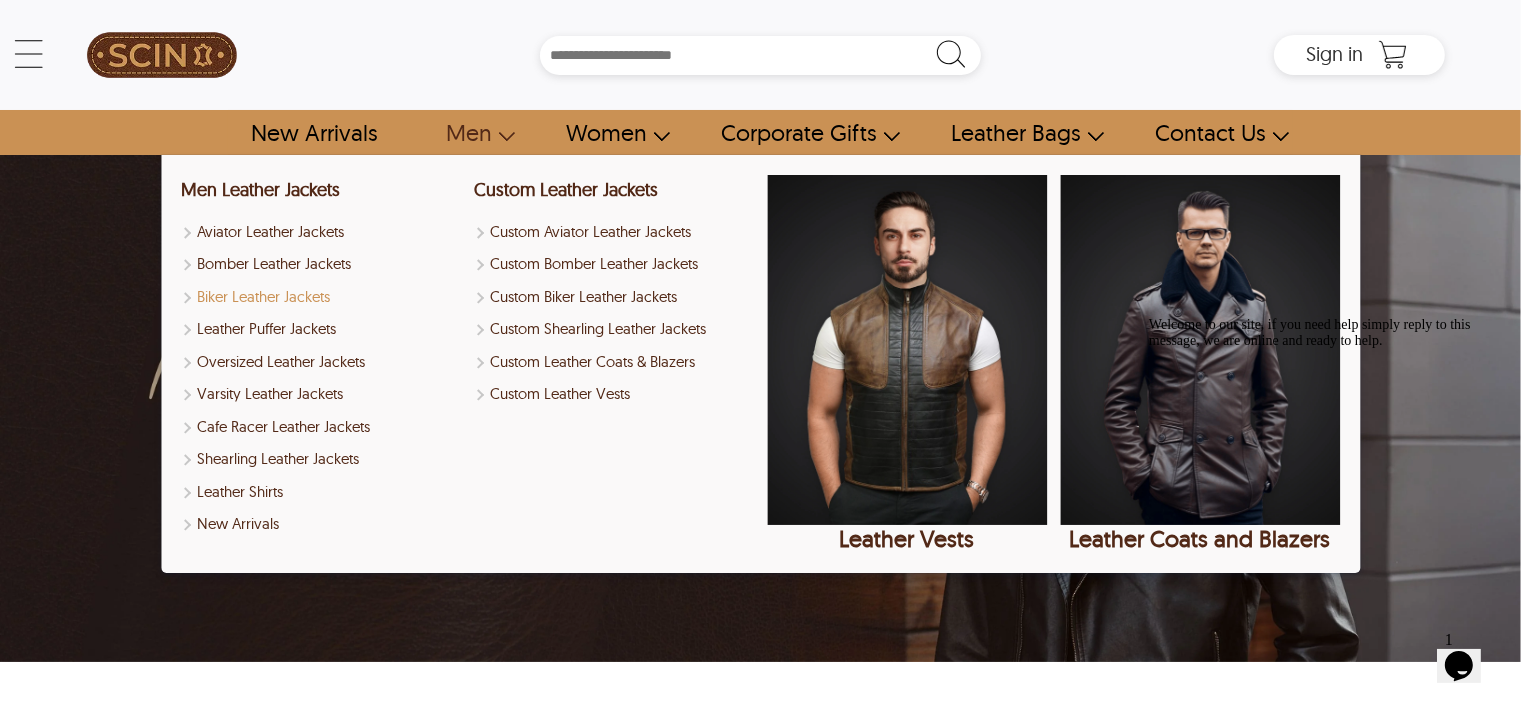 click on "Biker Leather Jackets" at bounding box center (321, 297) 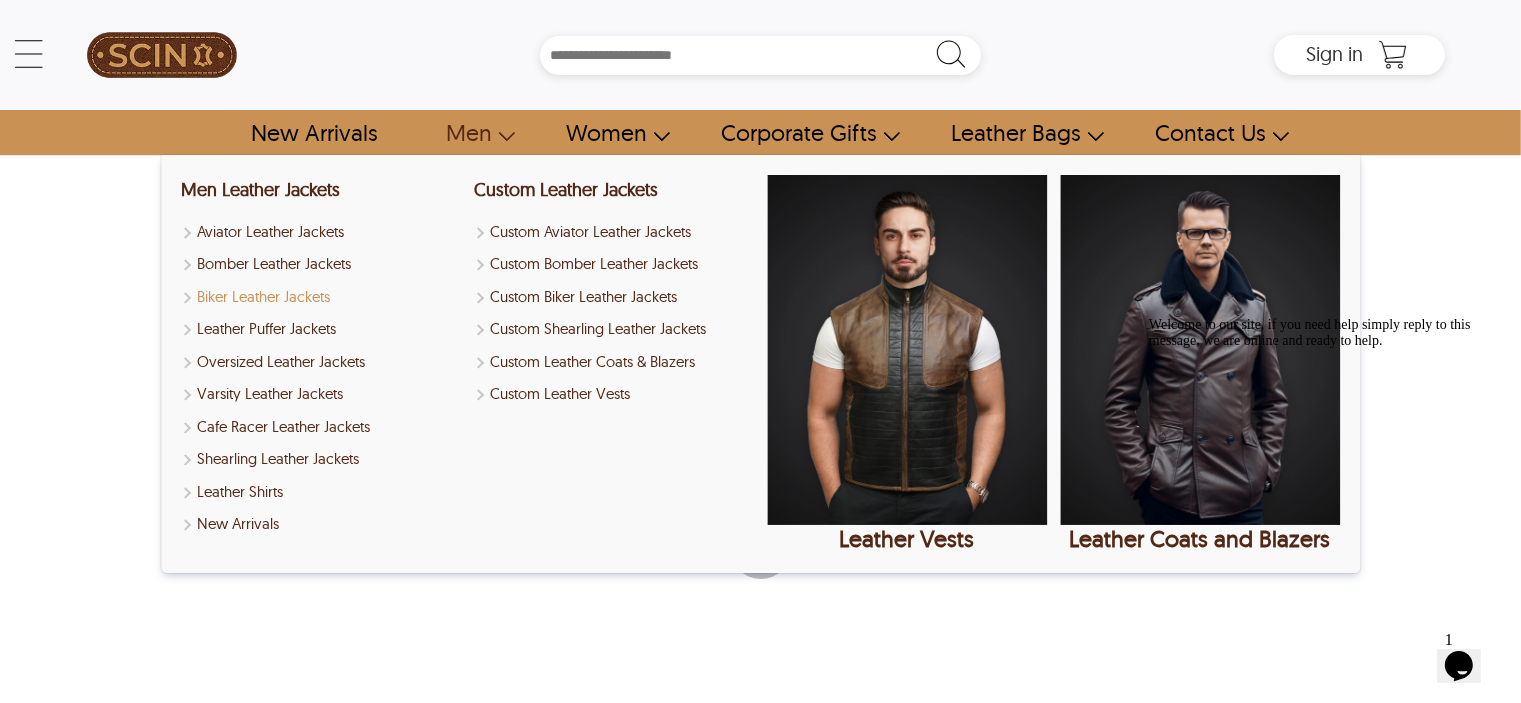 select on "********" 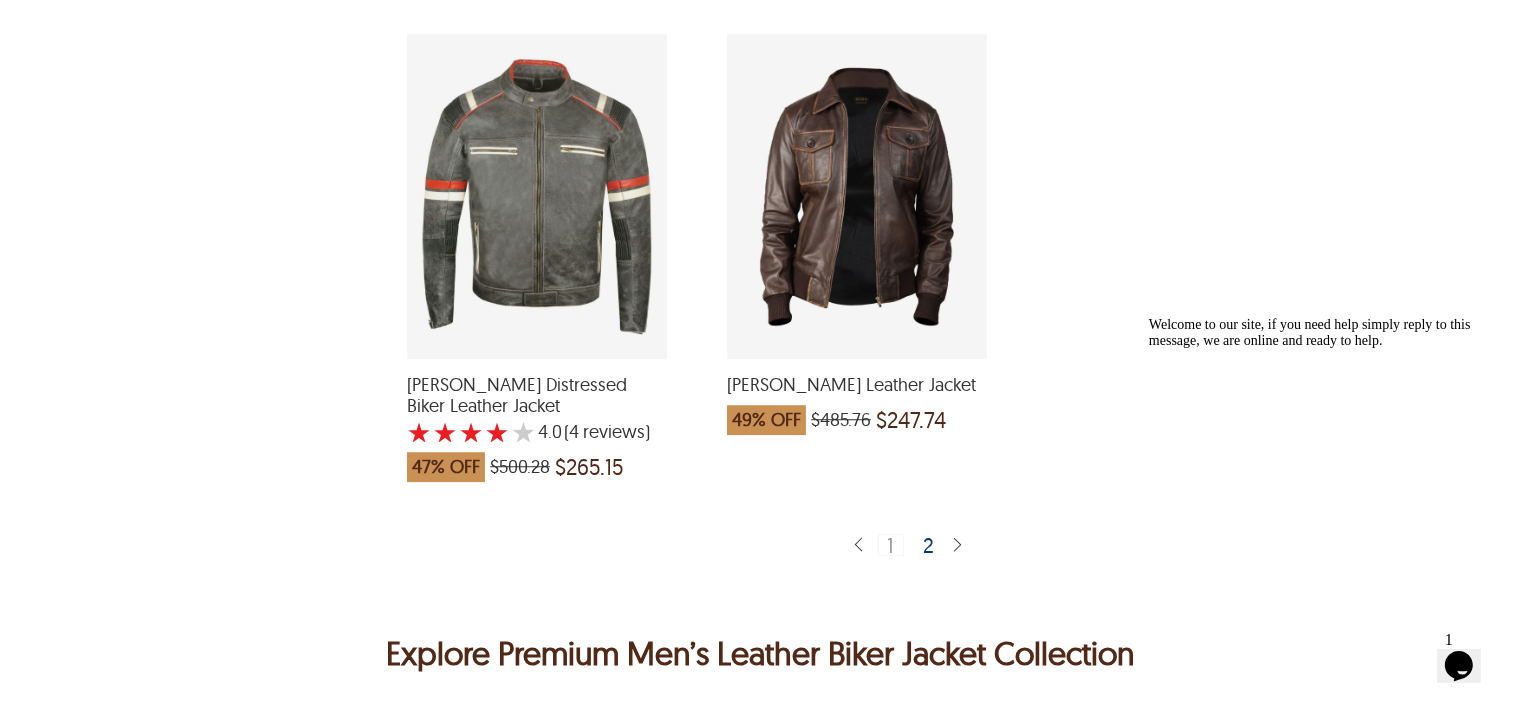 scroll, scrollTop: 5335, scrollLeft: 0, axis: vertical 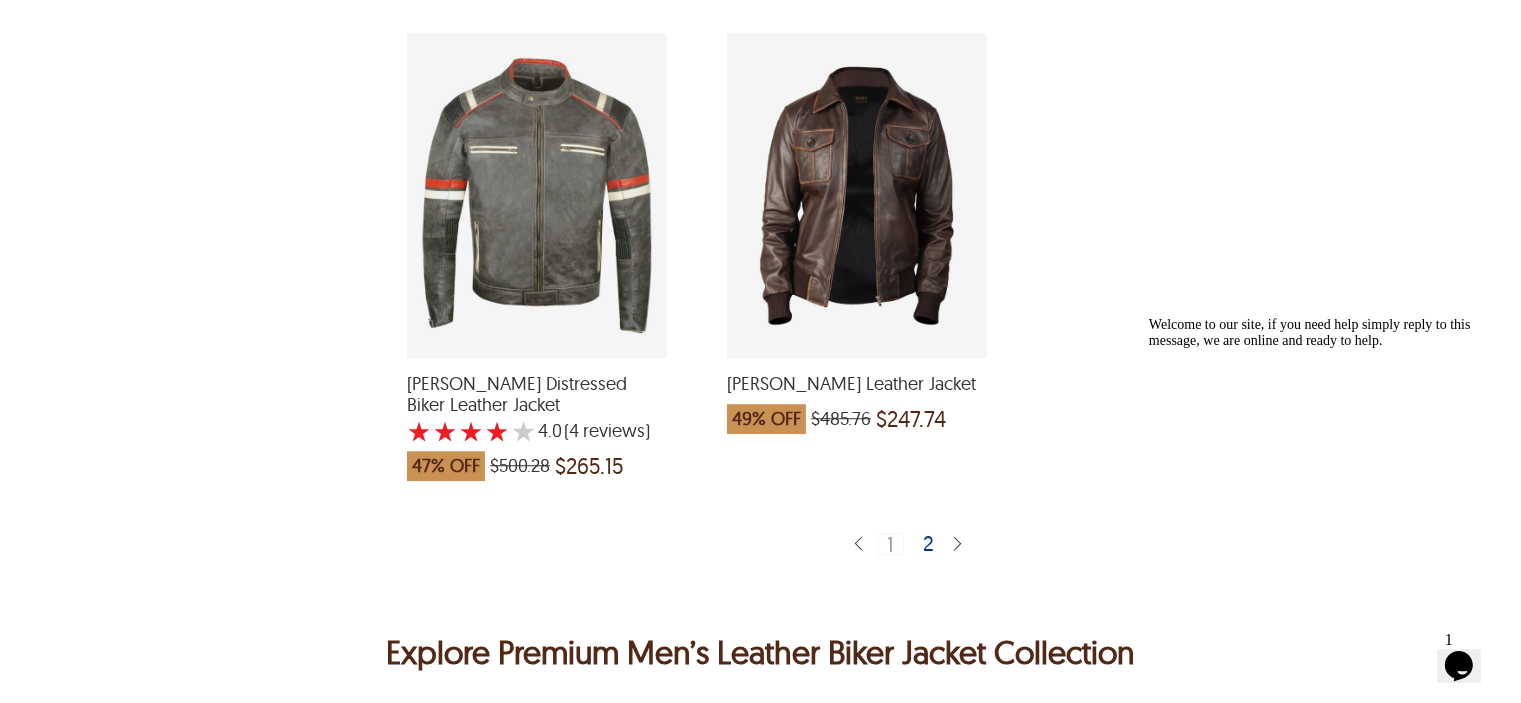 click on "2" at bounding box center (929, 543) 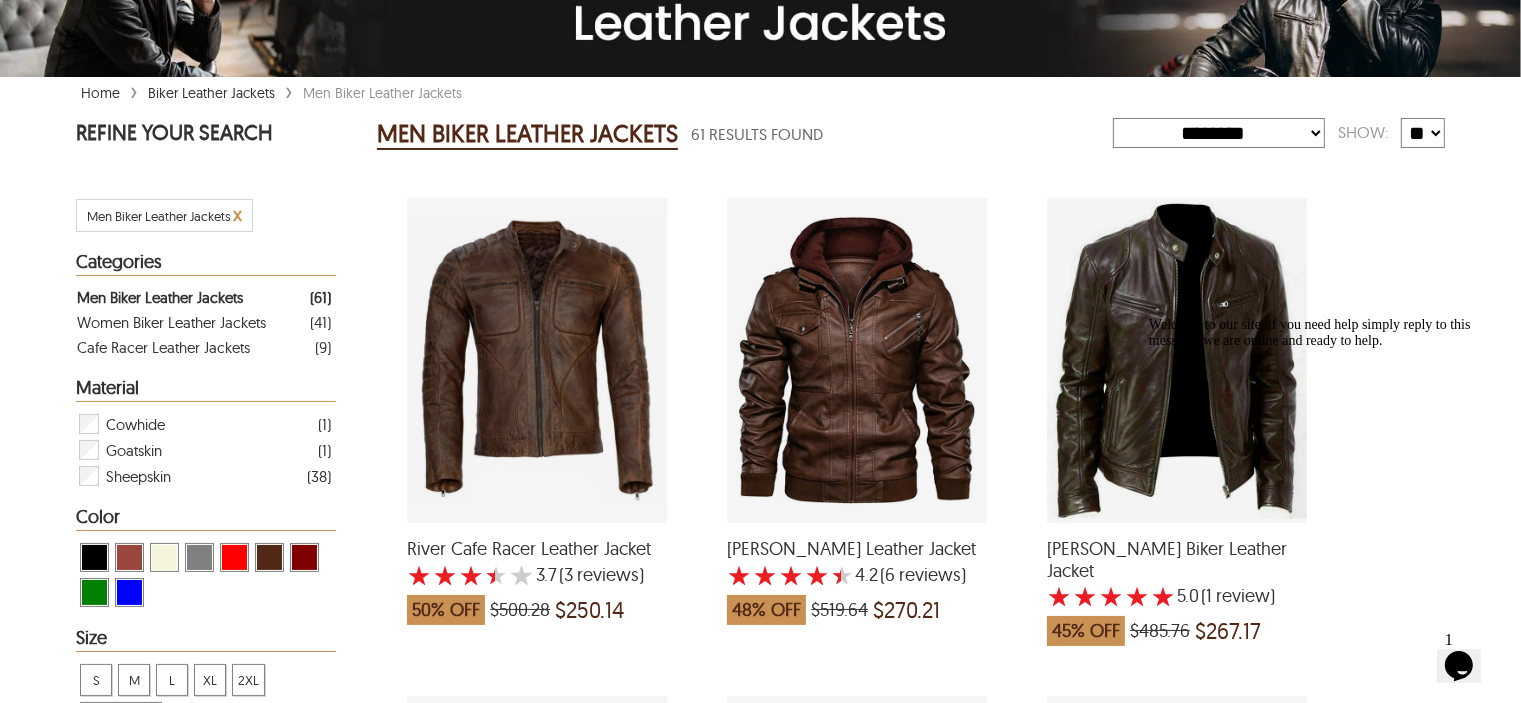scroll, scrollTop: 290, scrollLeft: 0, axis: vertical 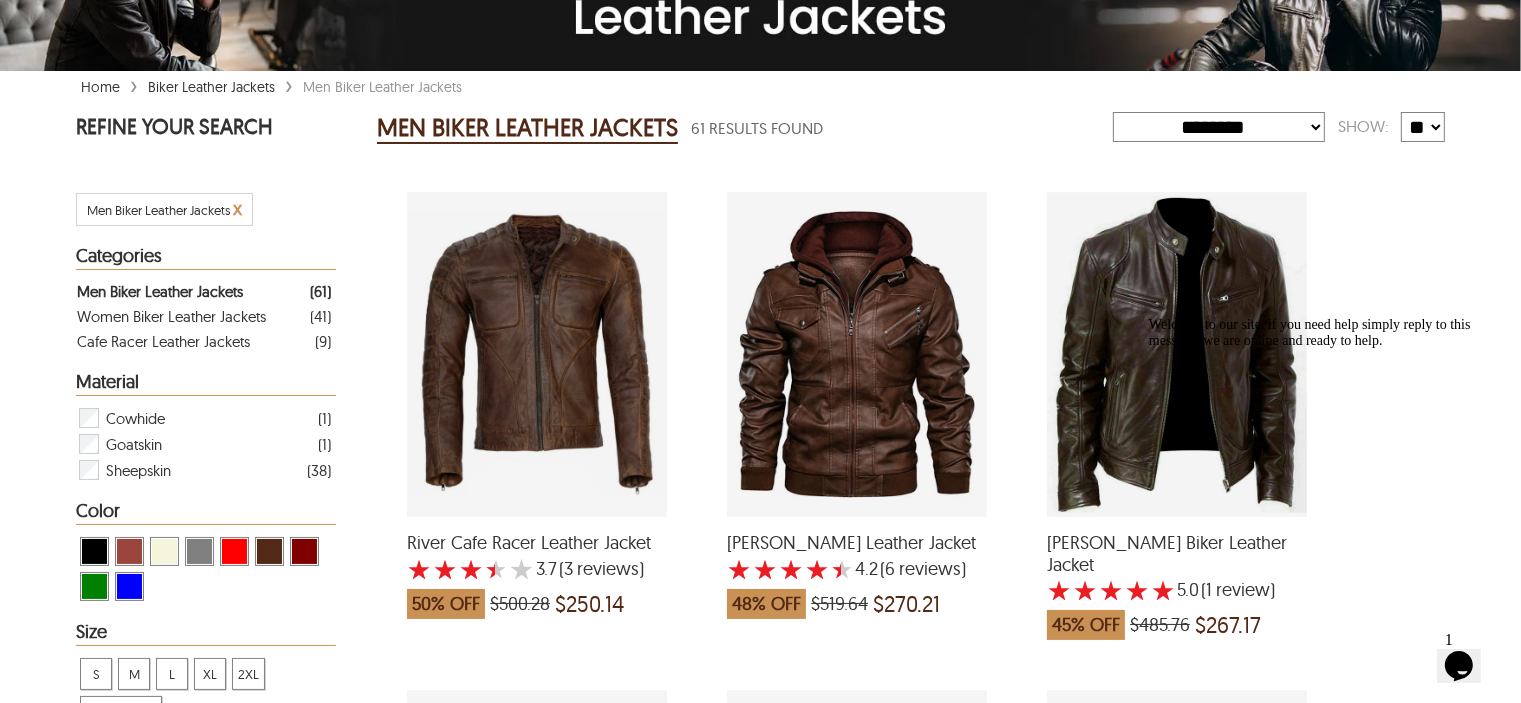 click at bounding box center [857, 354] 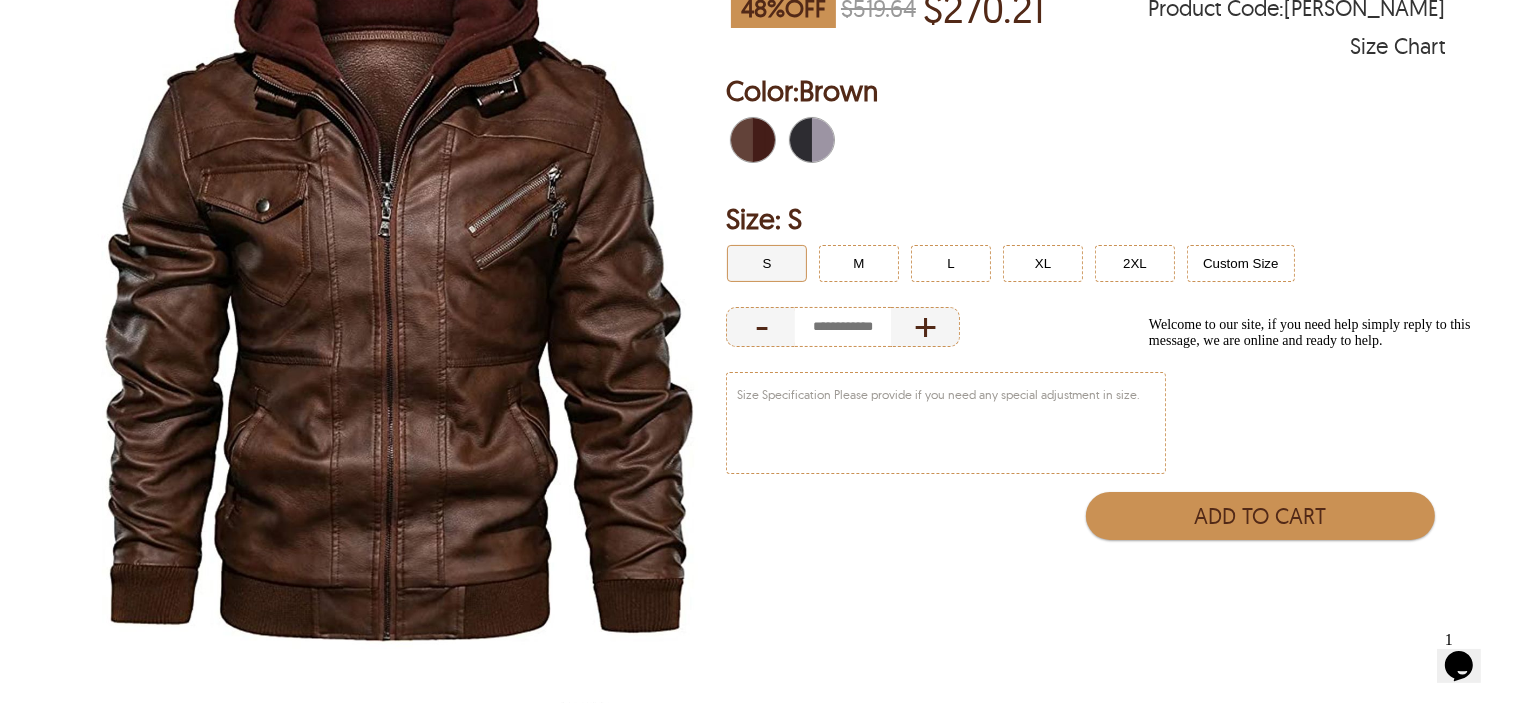 scroll, scrollTop: 530, scrollLeft: 0, axis: vertical 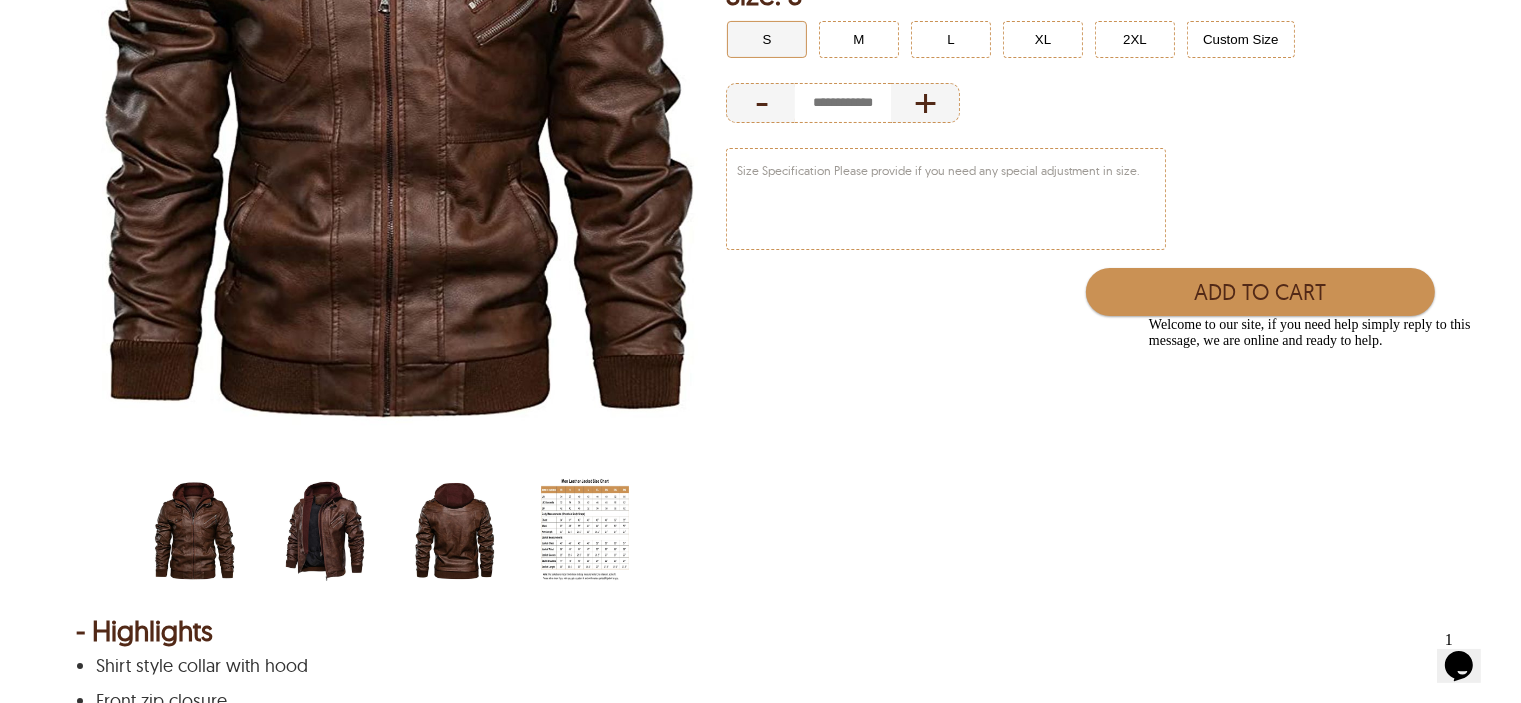 click at bounding box center (325, 531) 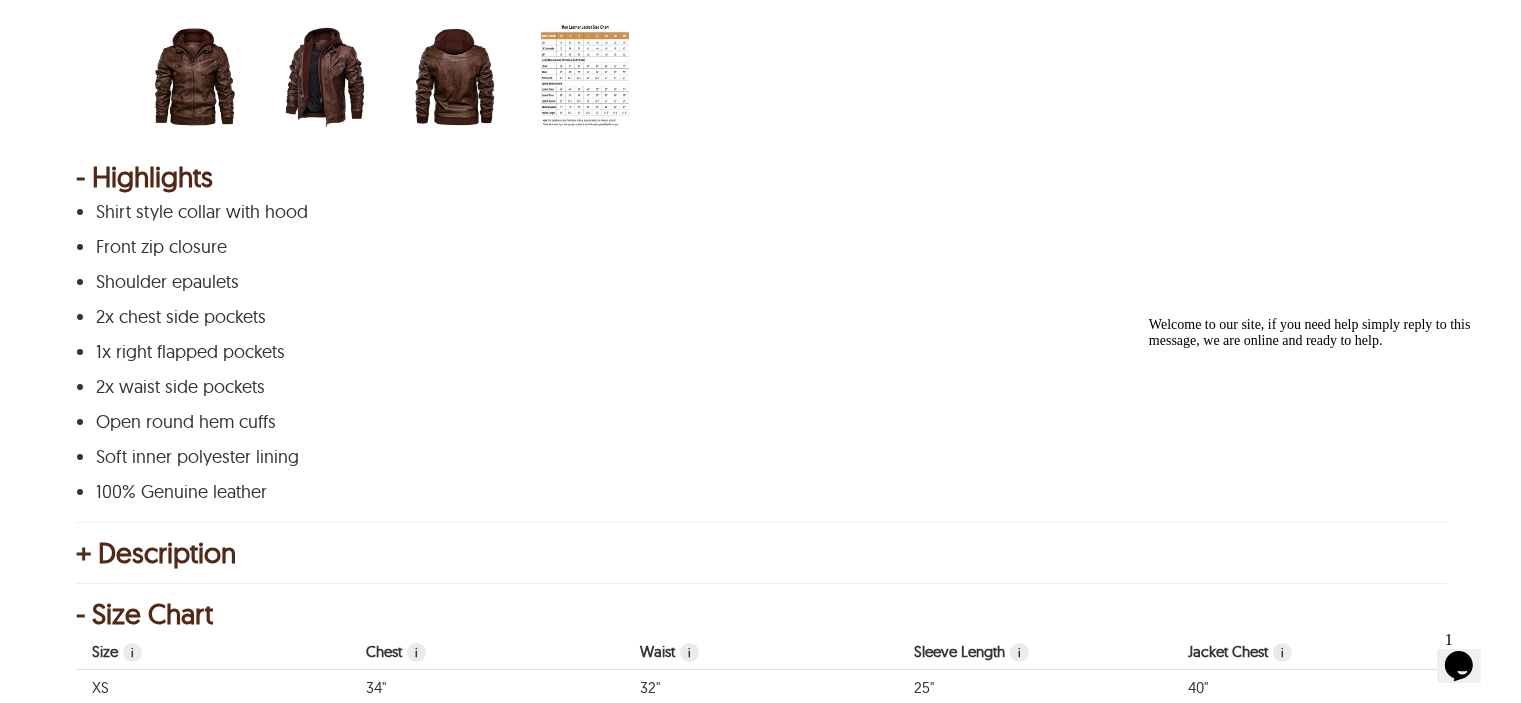 scroll, scrollTop: 990, scrollLeft: 0, axis: vertical 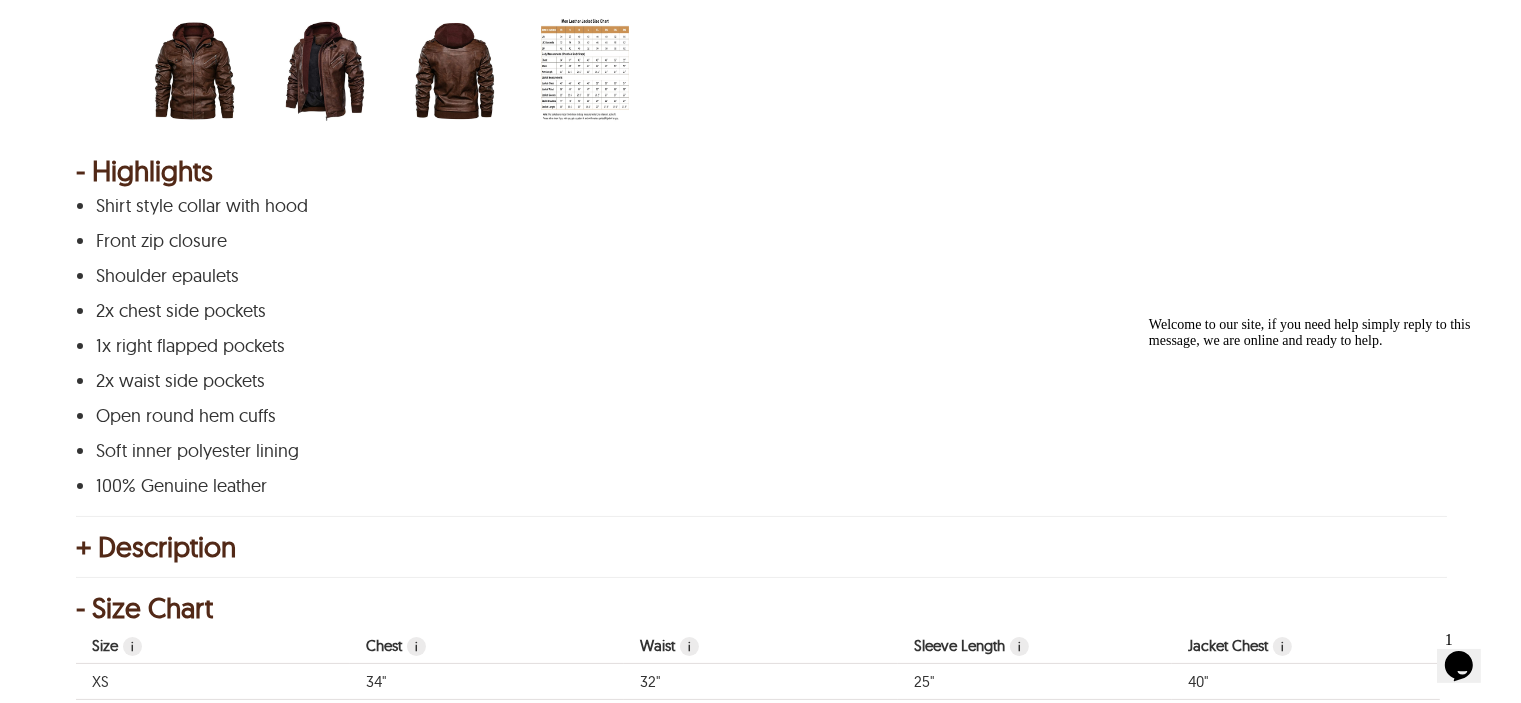 click at bounding box center (455, 71) 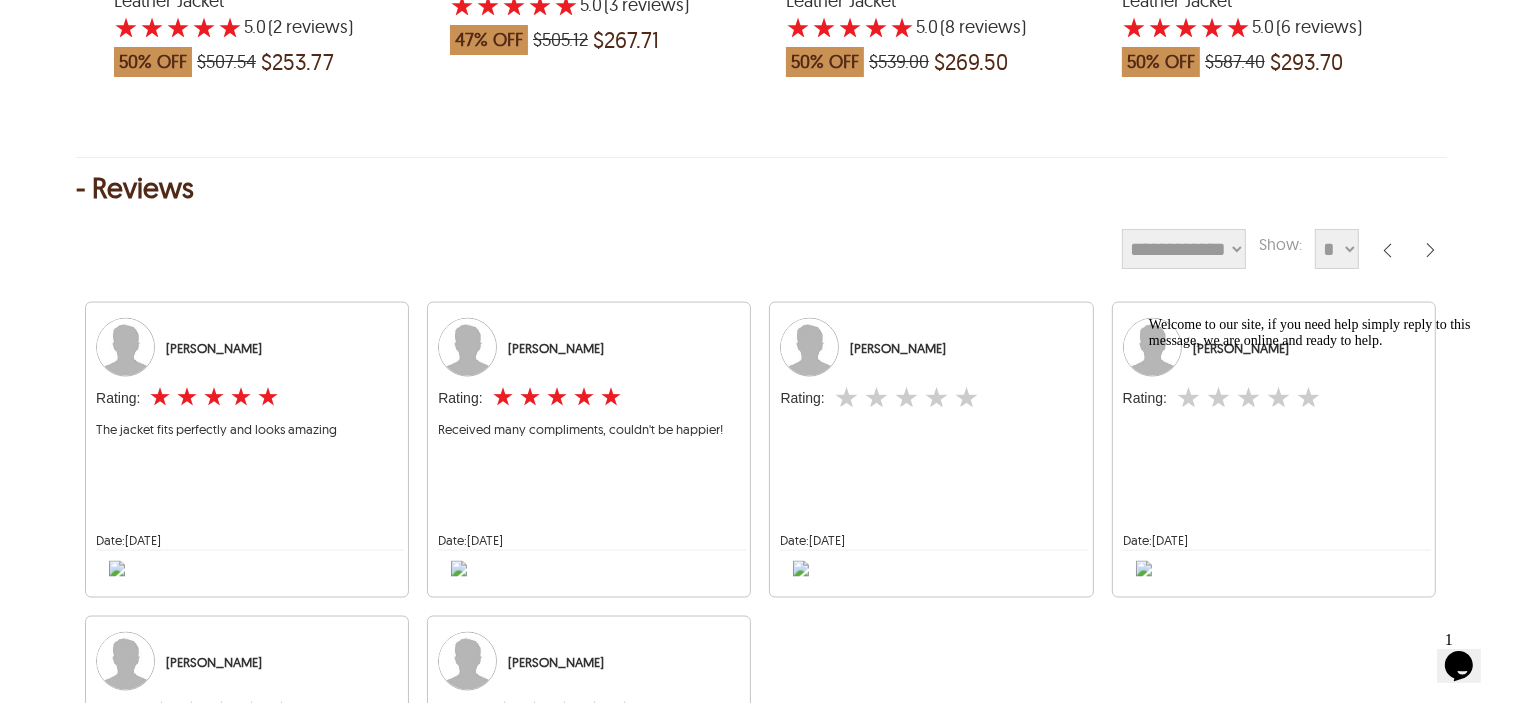 scroll, scrollTop: 3007, scrollLeft: 0, axis: vertical 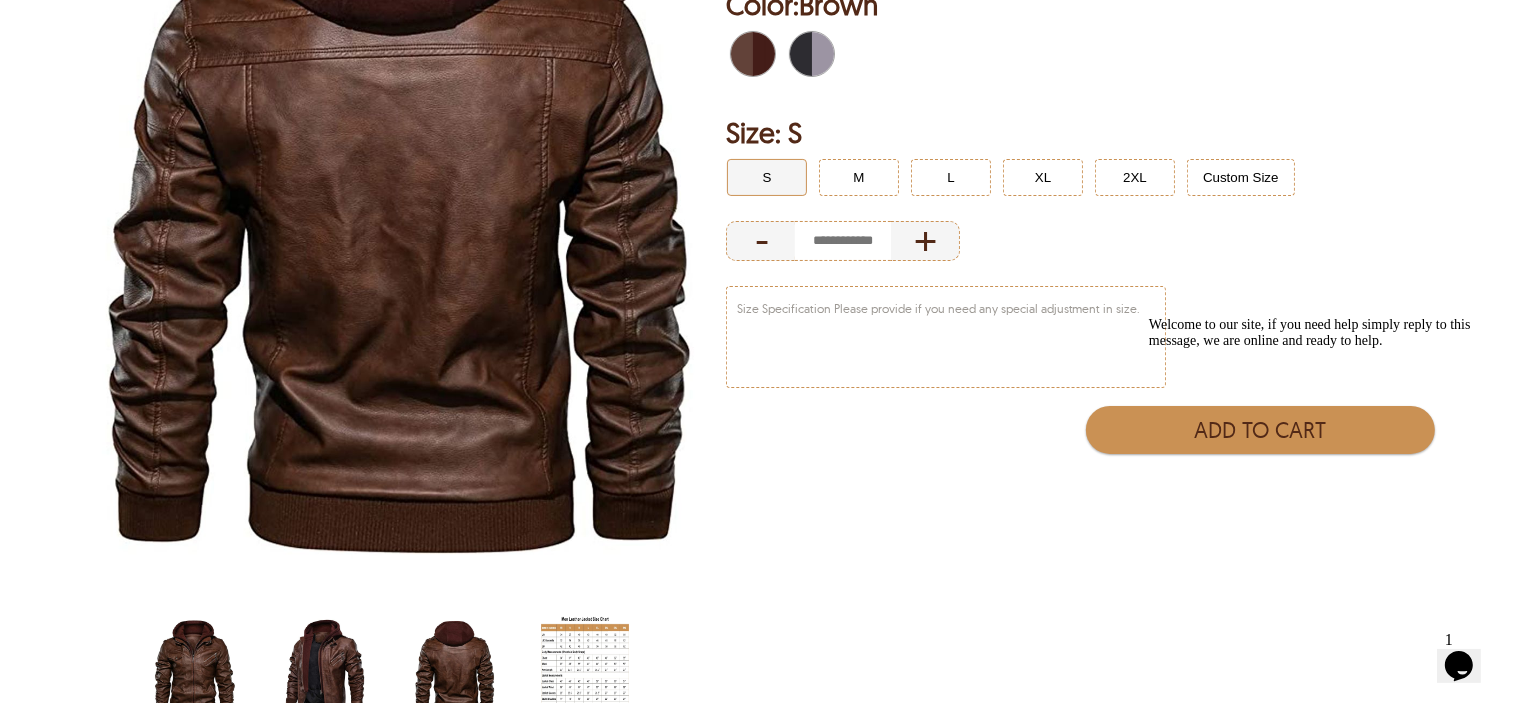 click at bounding box center [195, 669] 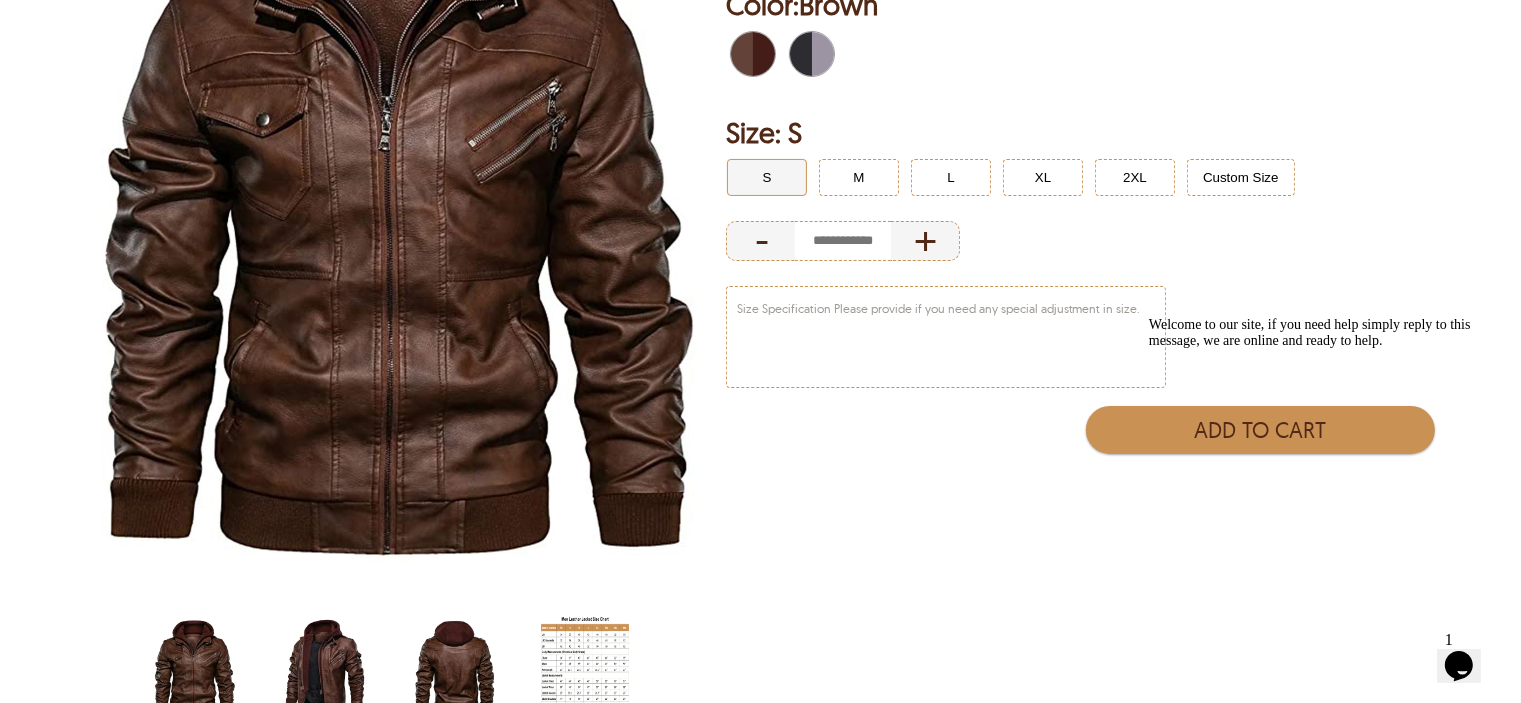 scroll, scrollTop: 264, scrollLeft: 0, axis: vertical 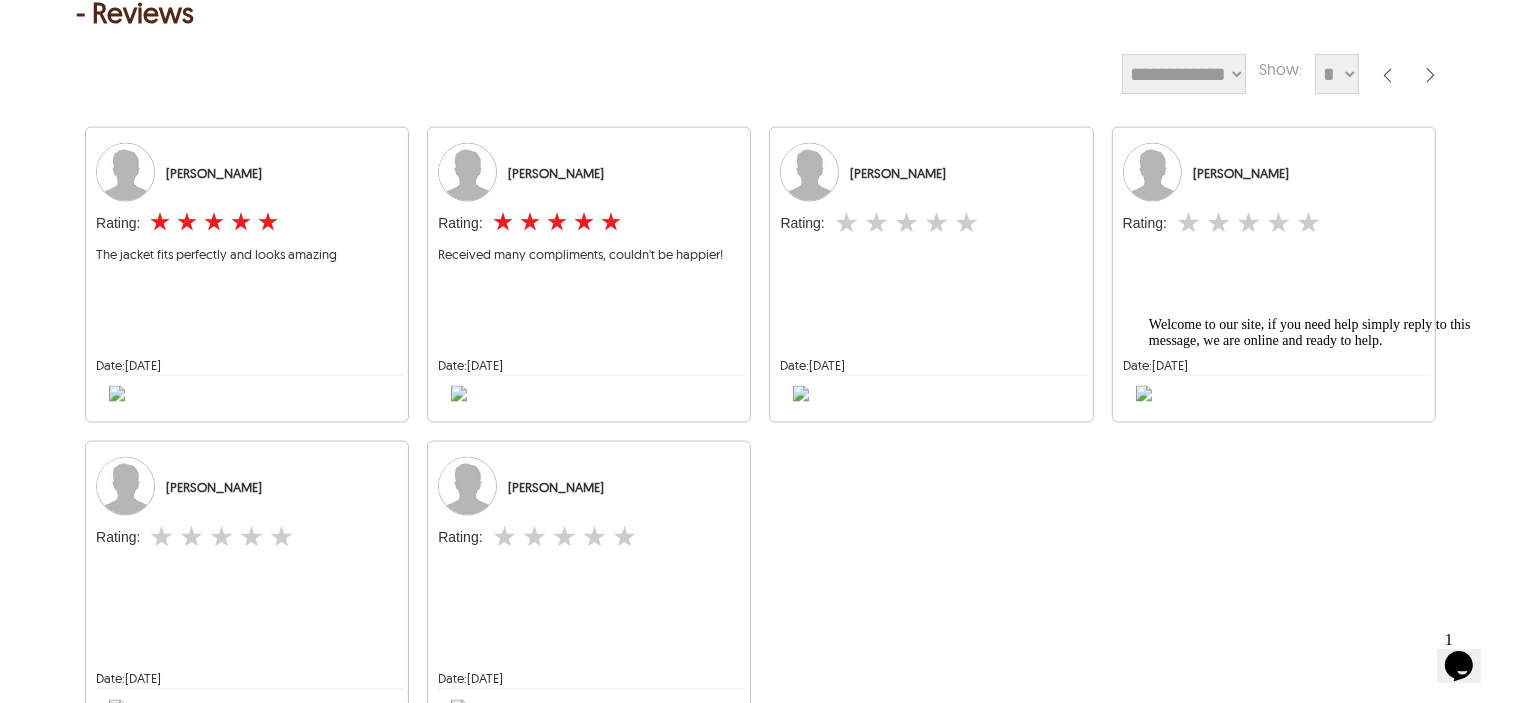 click at bounding box center [802, 394] 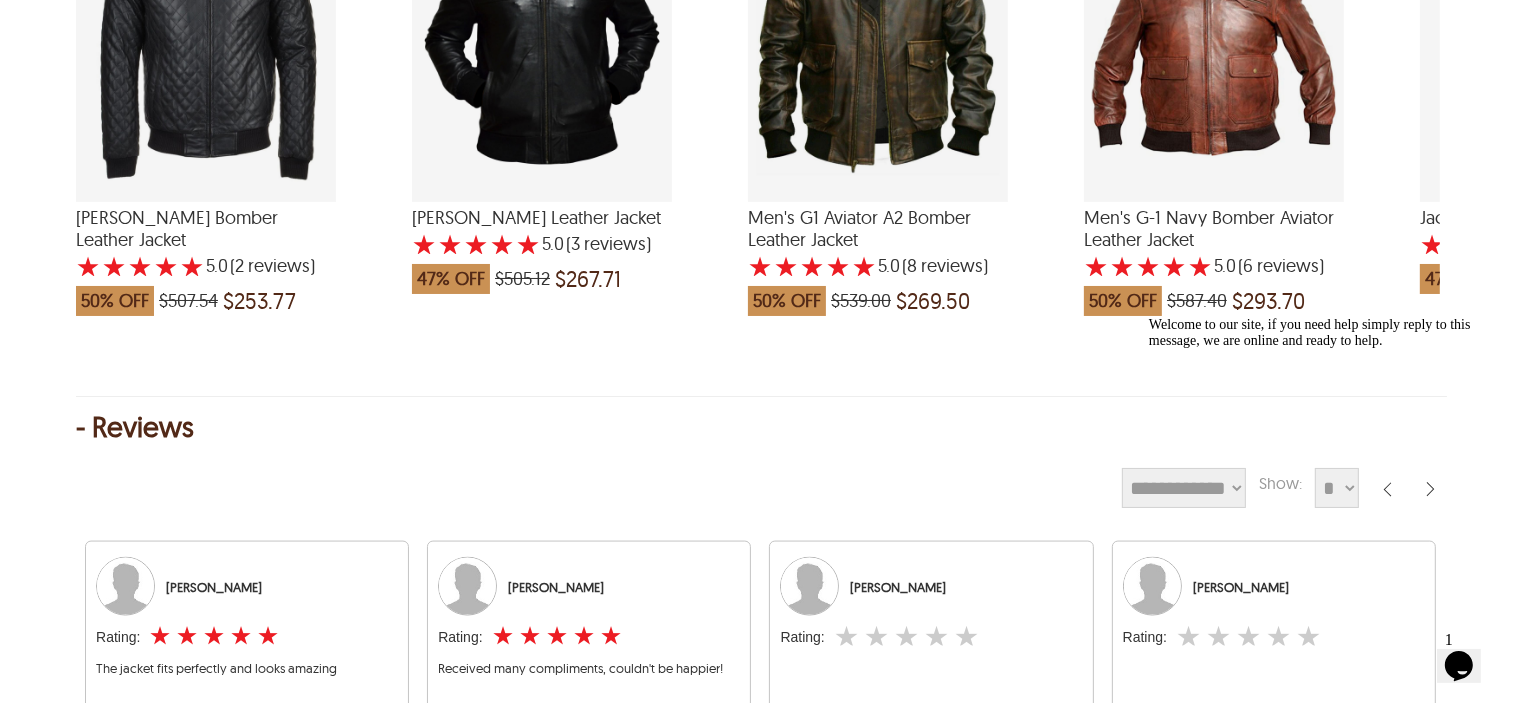 scroll, scrollTop: 2752, scrollLeft: 0, axis: vertical 